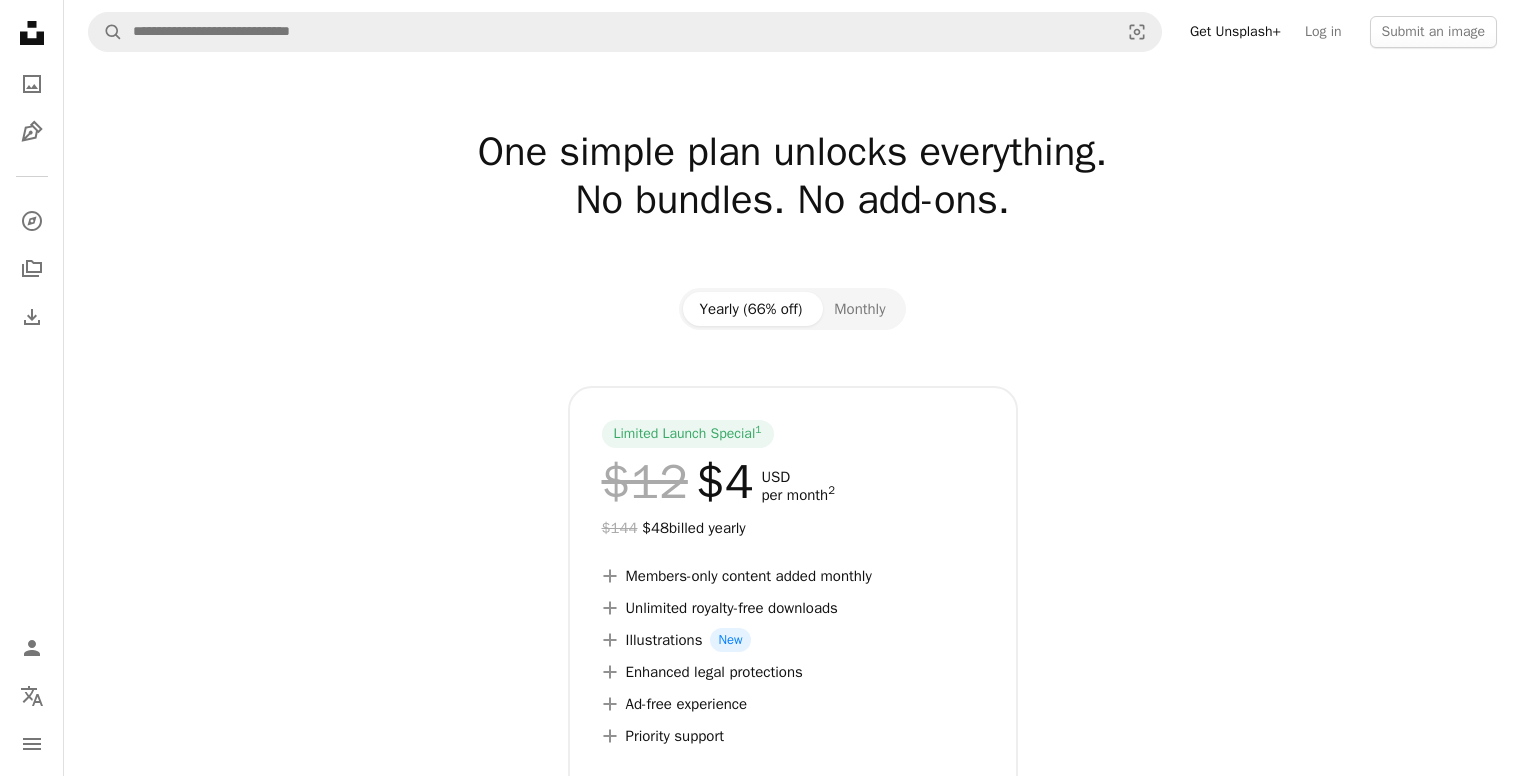 scroll, scrollTop: 0, scrollLeft: 0, axis: both 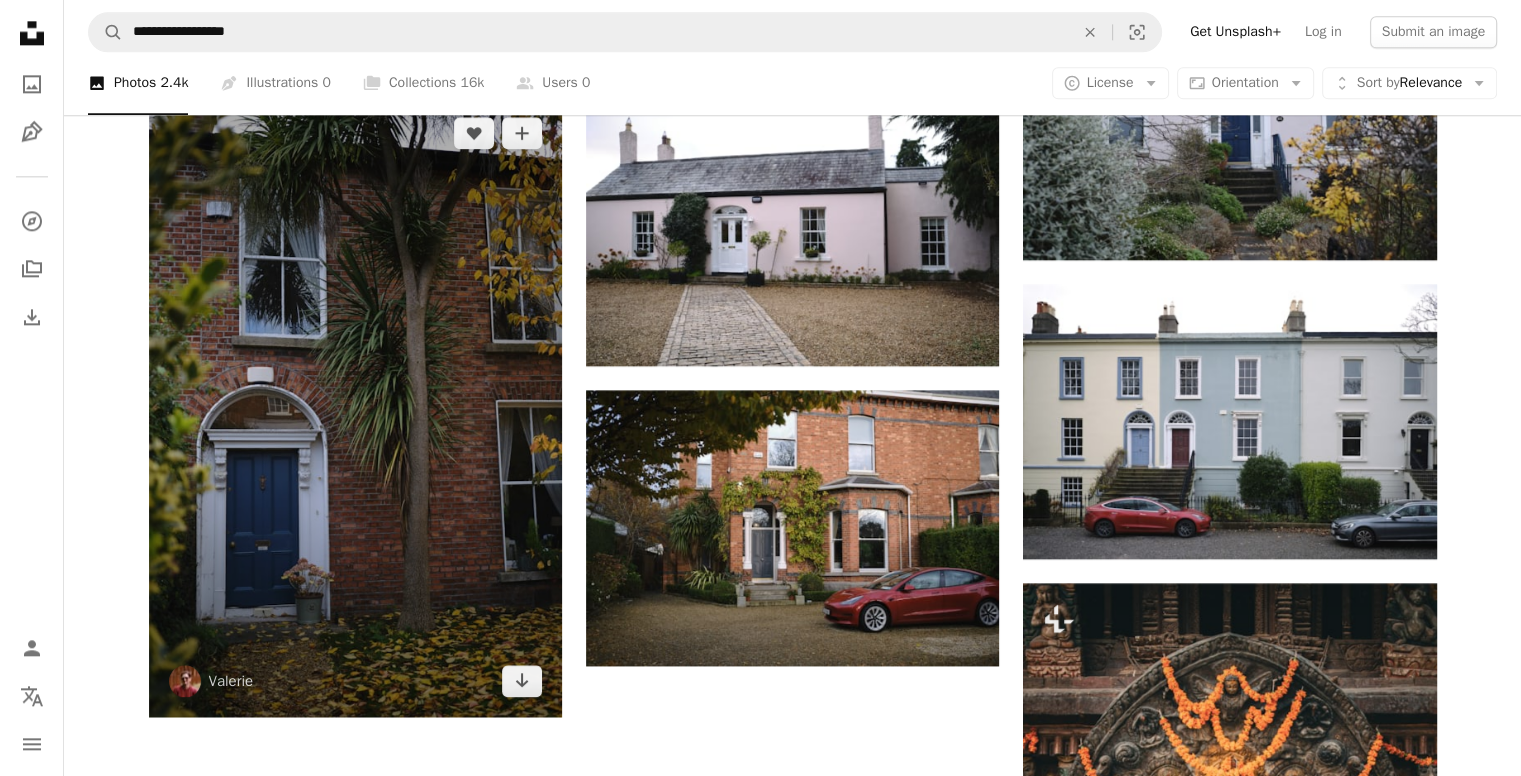 click at bounding box center [355, 407] 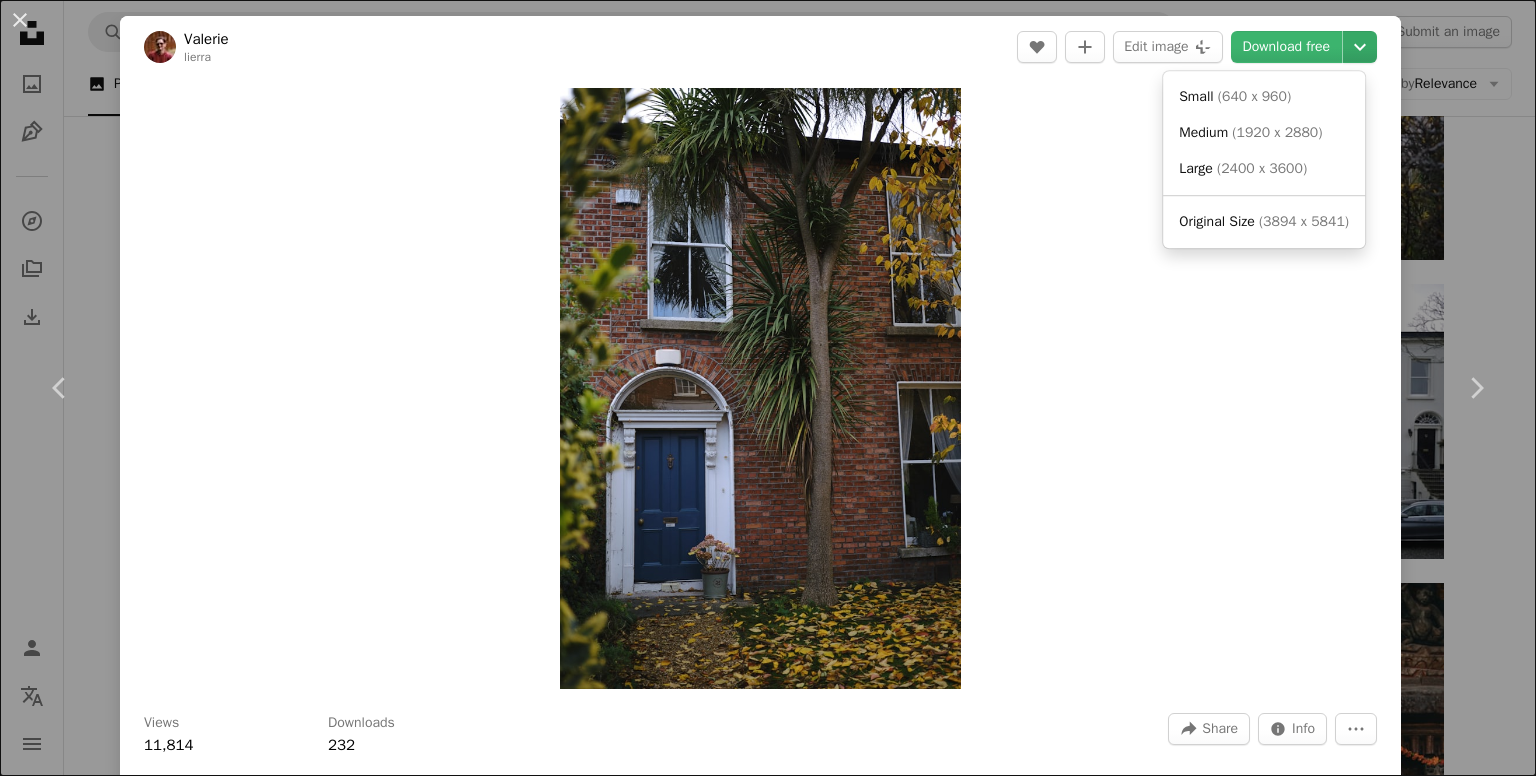 click on "Chevron down" 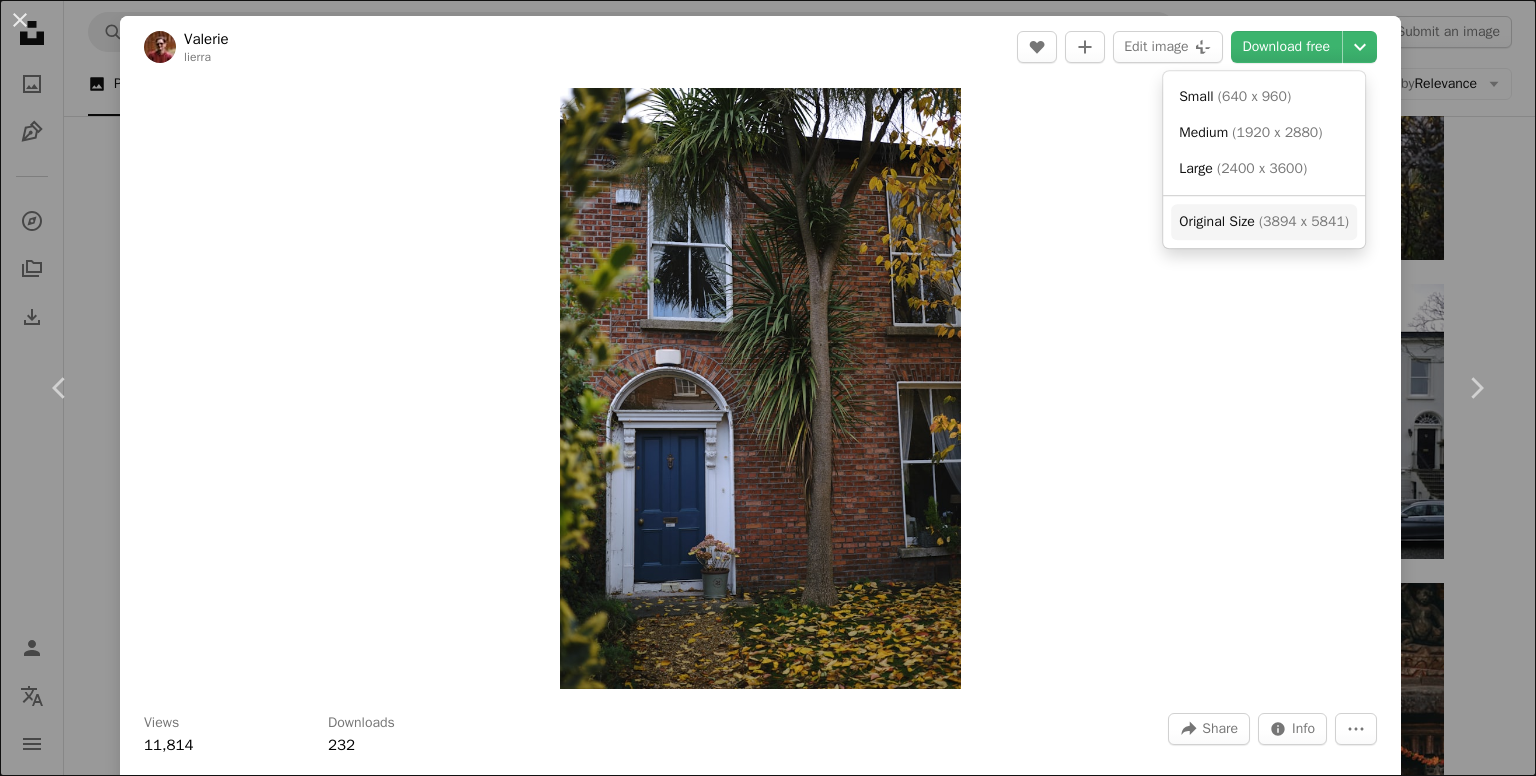 click on "Original Size" at bounding box center [1216, 221] 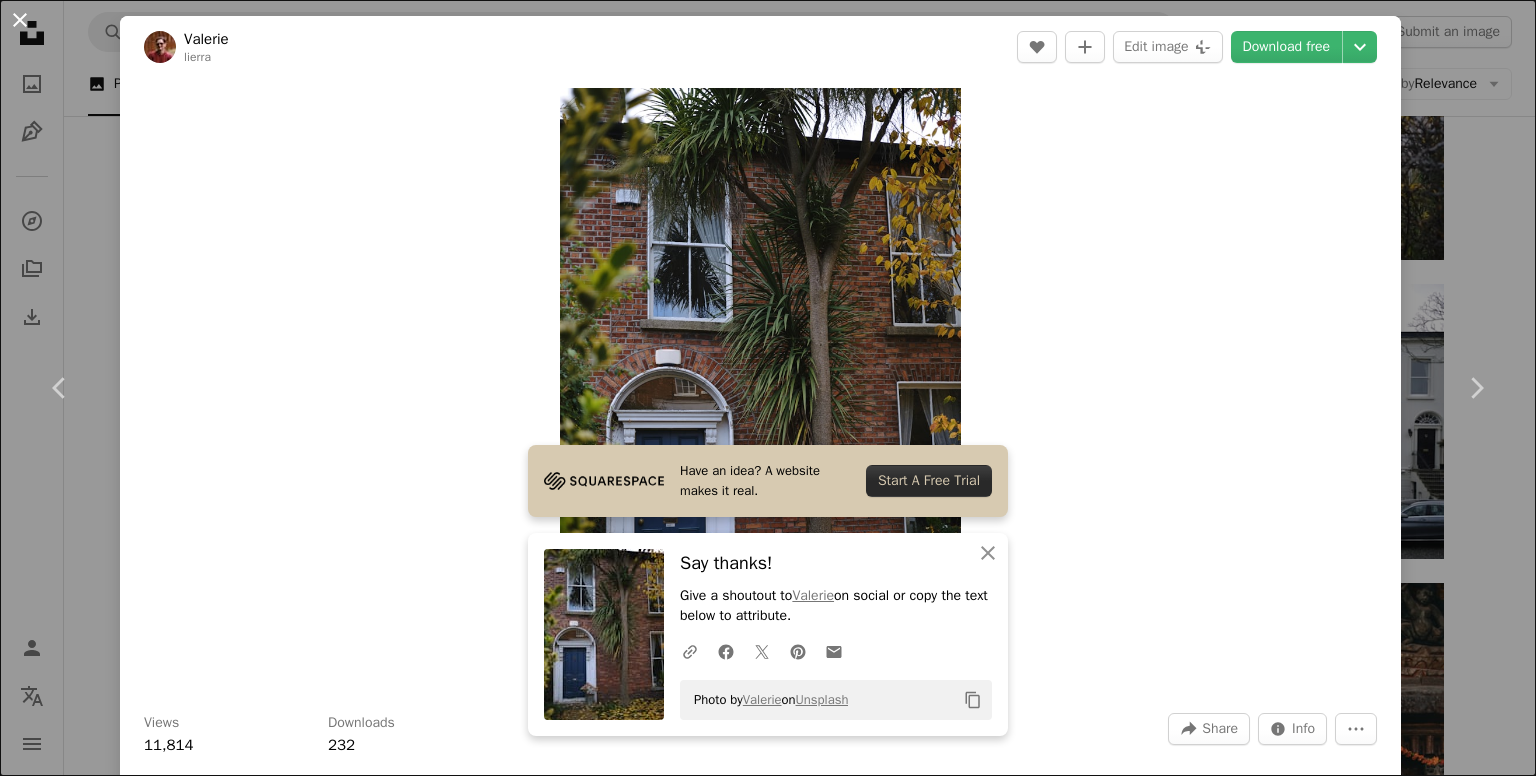click on "An X shape" at bounding box center [20, 20] 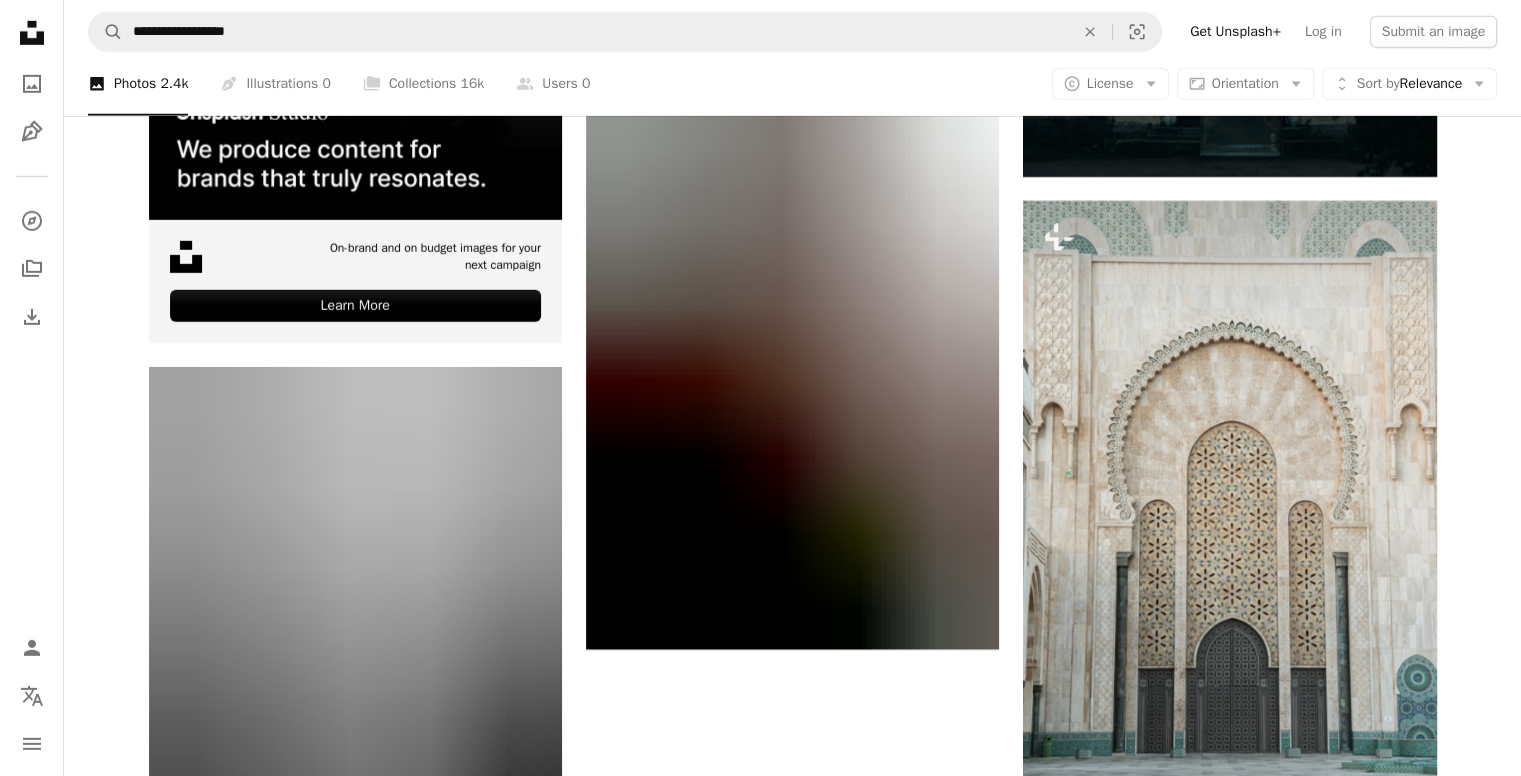 scroll, scrollTop: 6376, scrollLeft: 0, axis: vertical 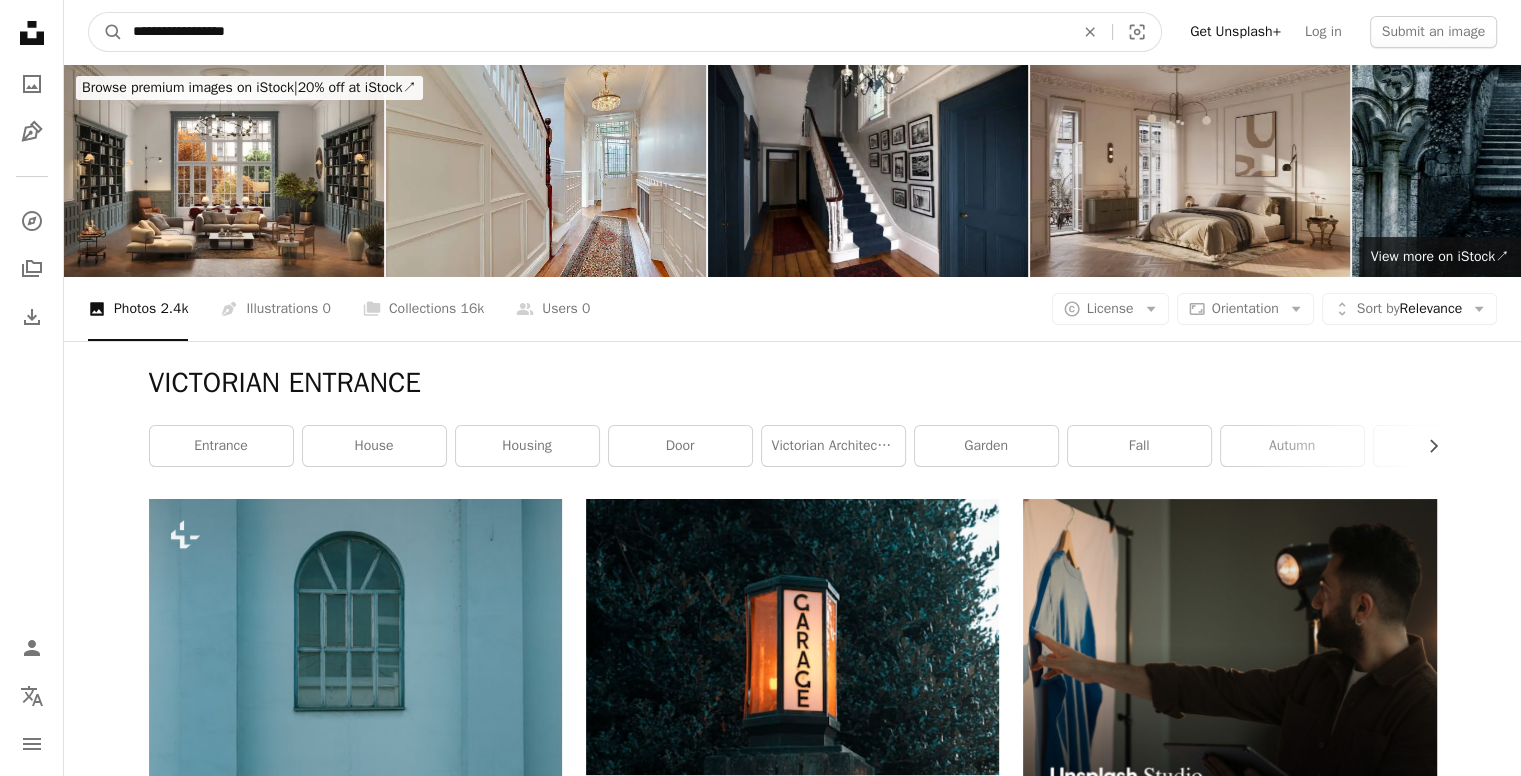 drag, startPoint x: 292, startPoint y: 22, endPoint x: 72, endPoint y: 48, distance: 221.53104 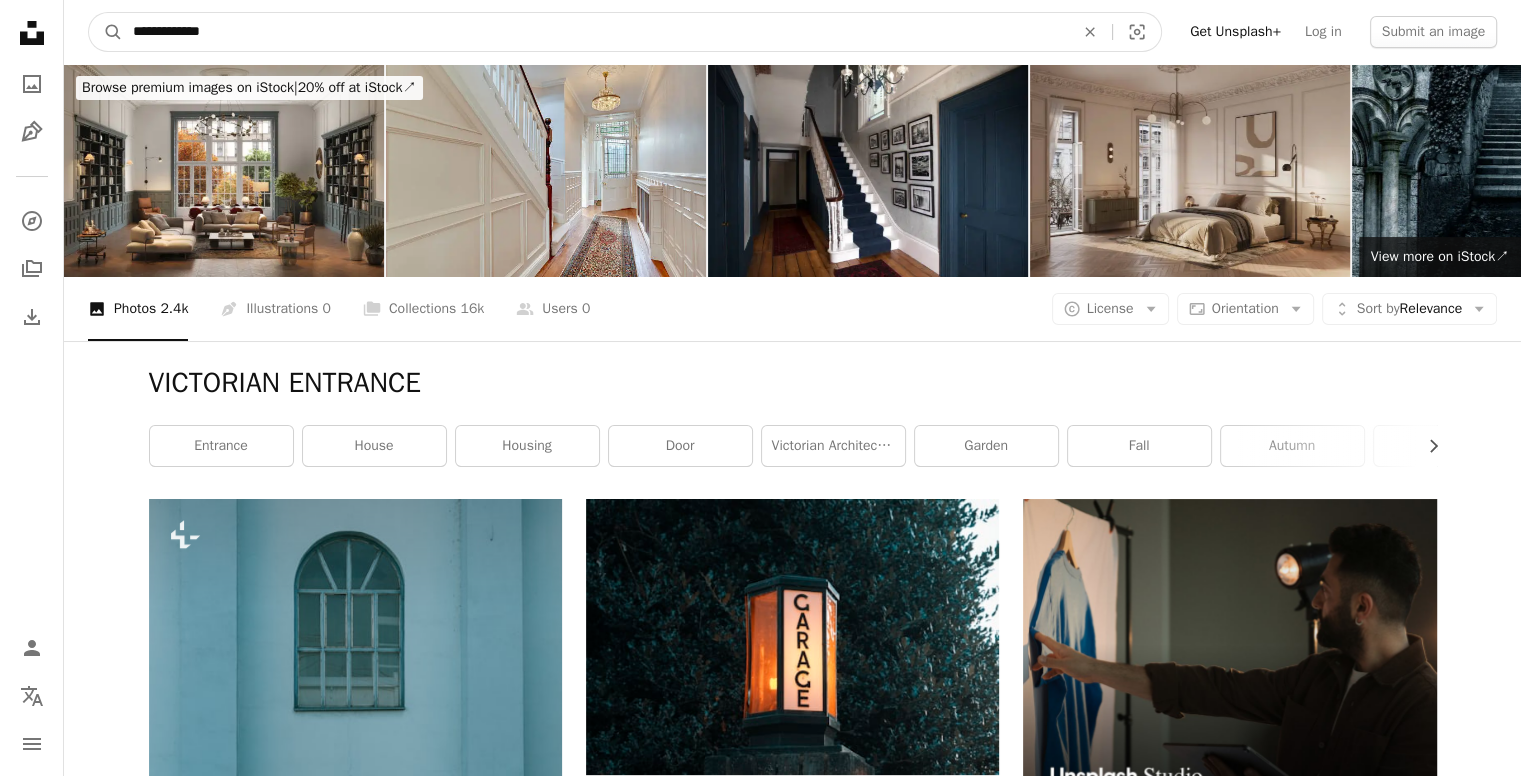 type on "**********" 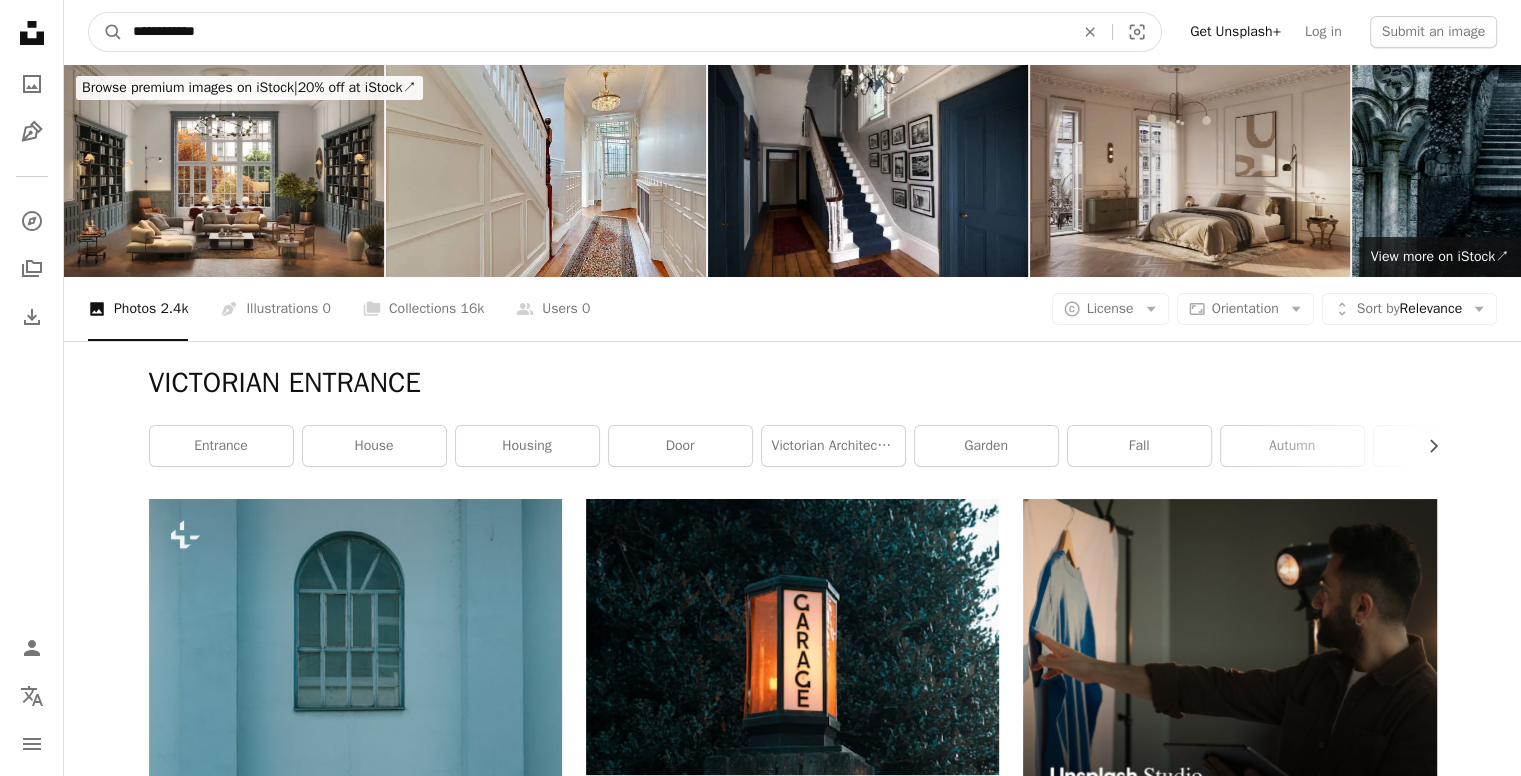 click on "A magnifying glass" at bounding box center (106, 32) 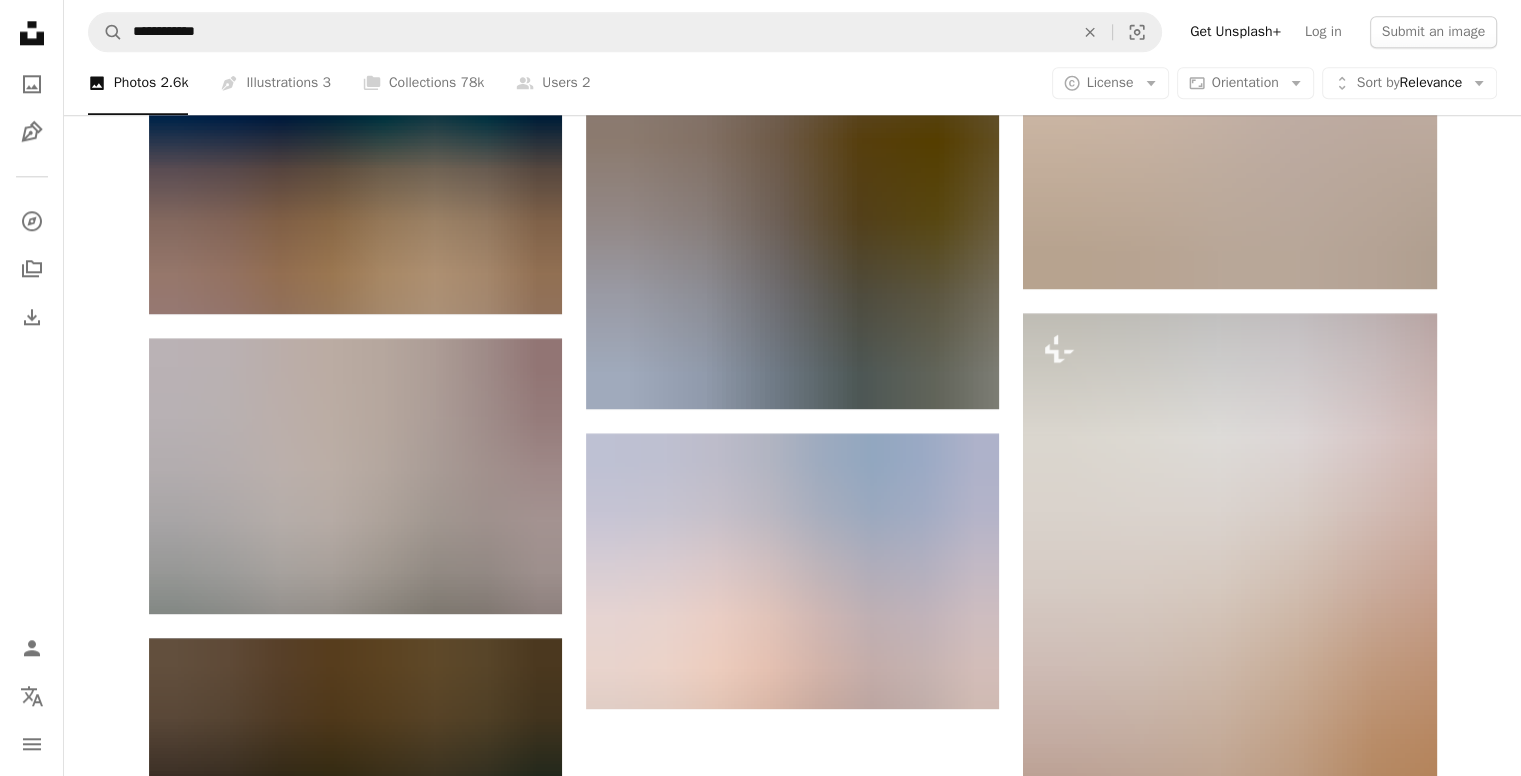 scroll, scrollTop: 2338, scrollLeft: 0, axis: vertical 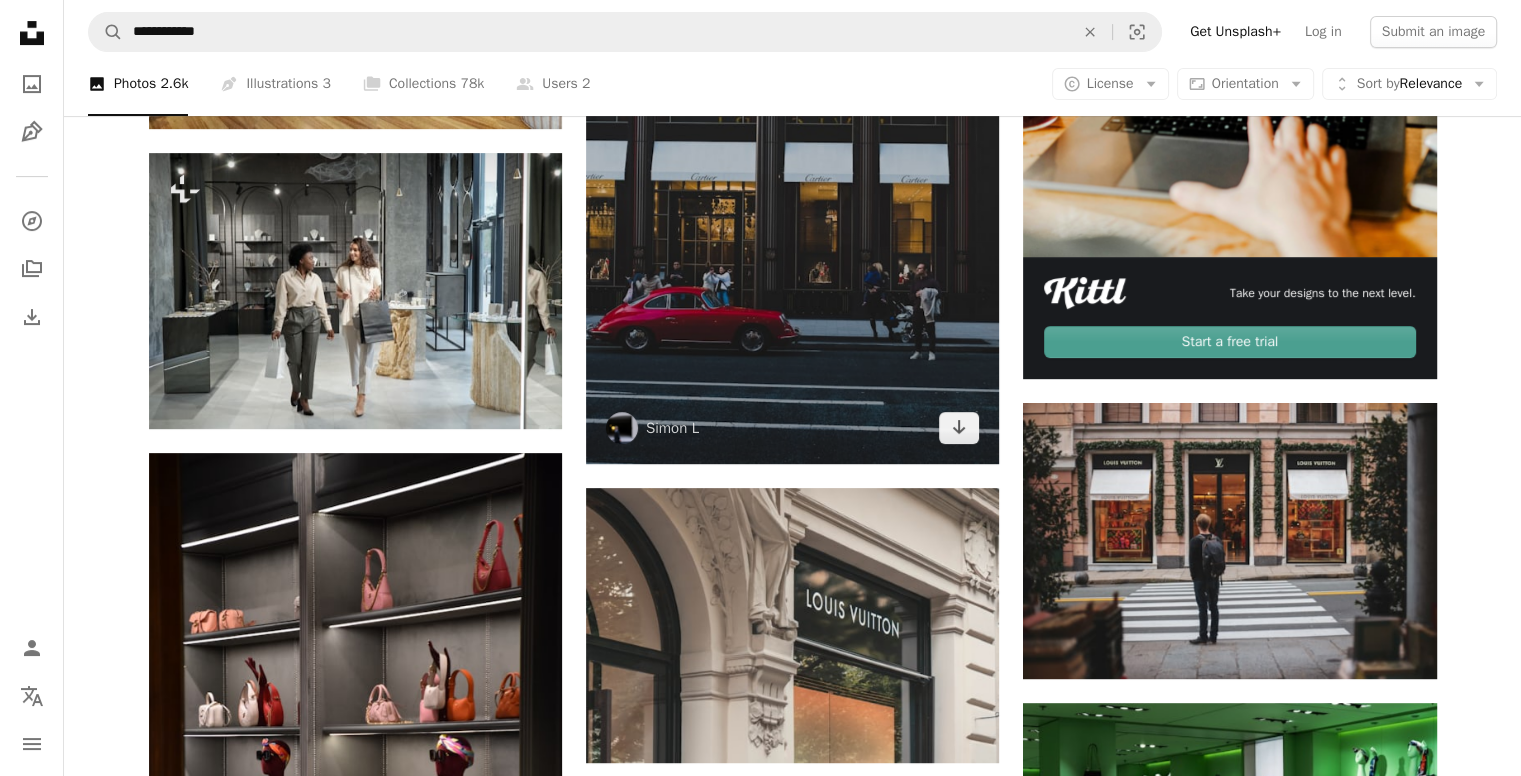 click at bounding box center [792, 153] 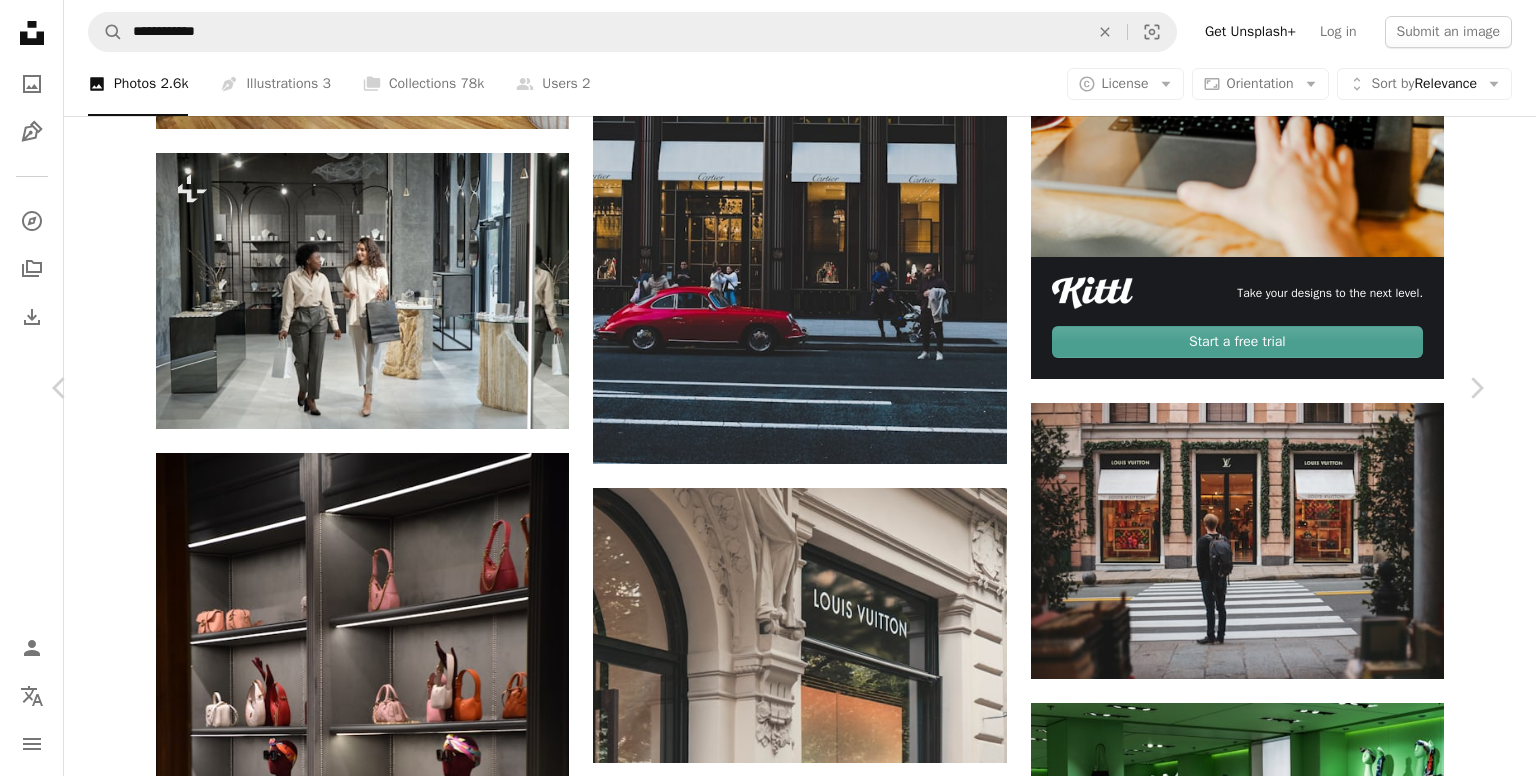 click 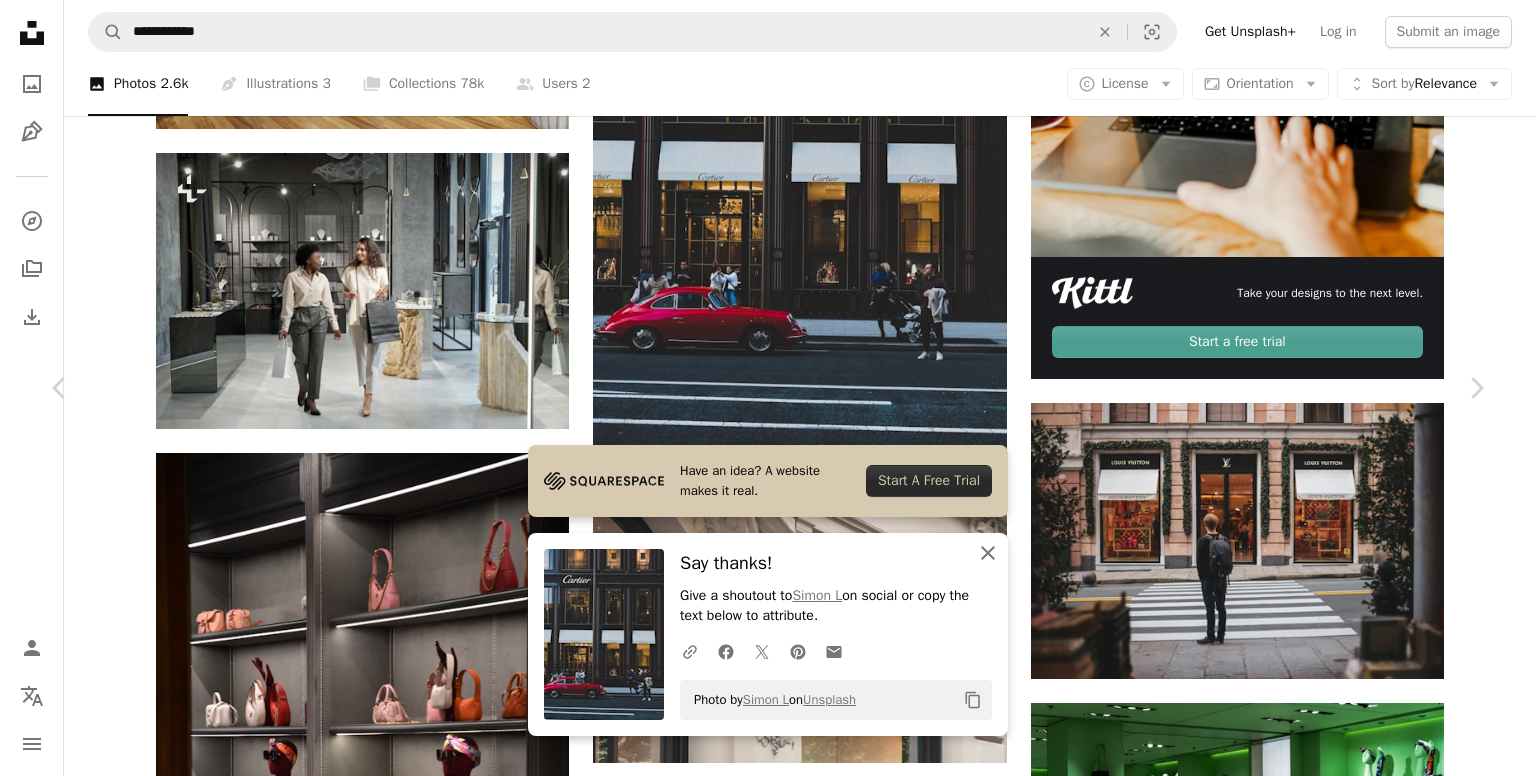 click on "An X shape" 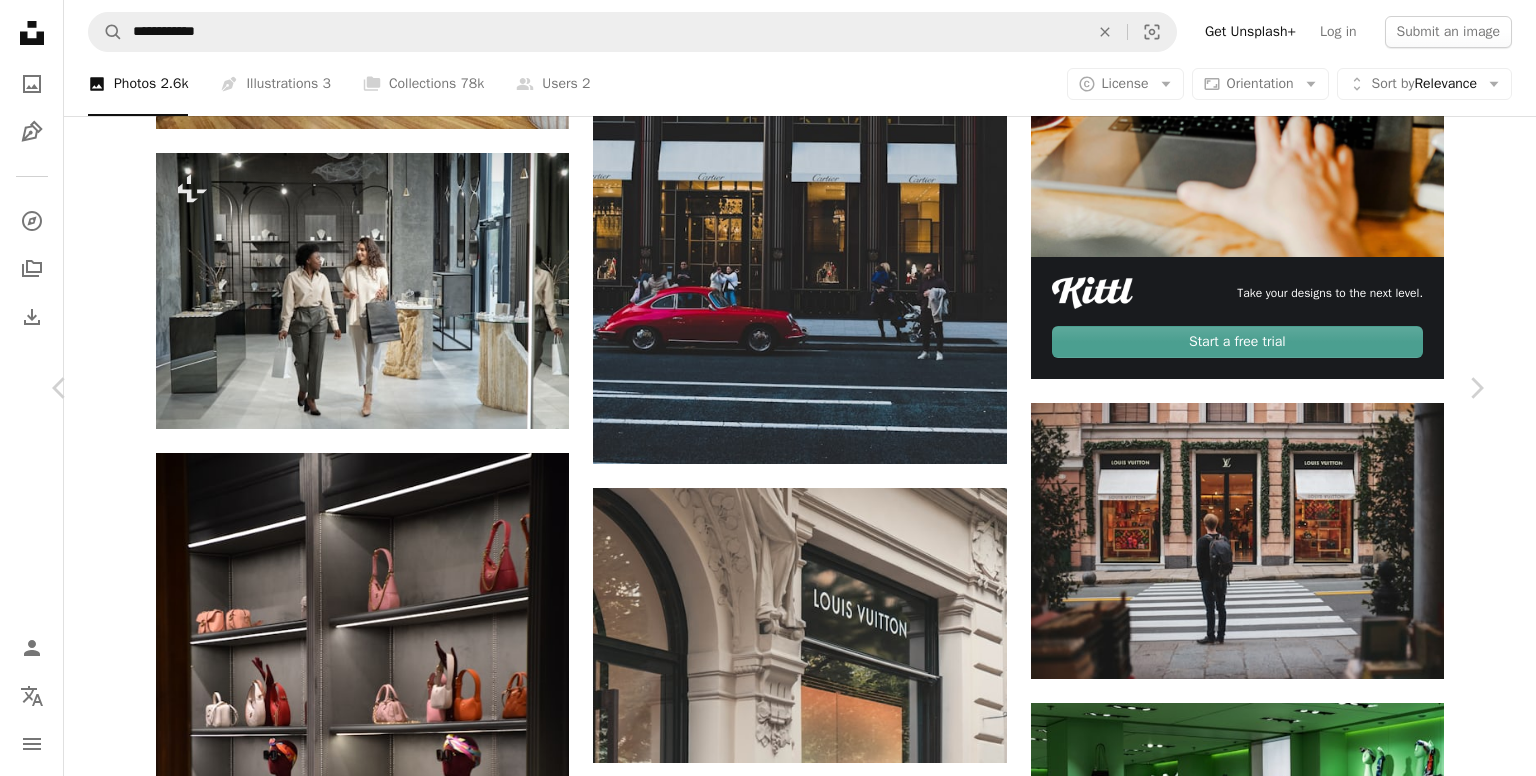 click on "**********" at bounding box center [768, 1840] 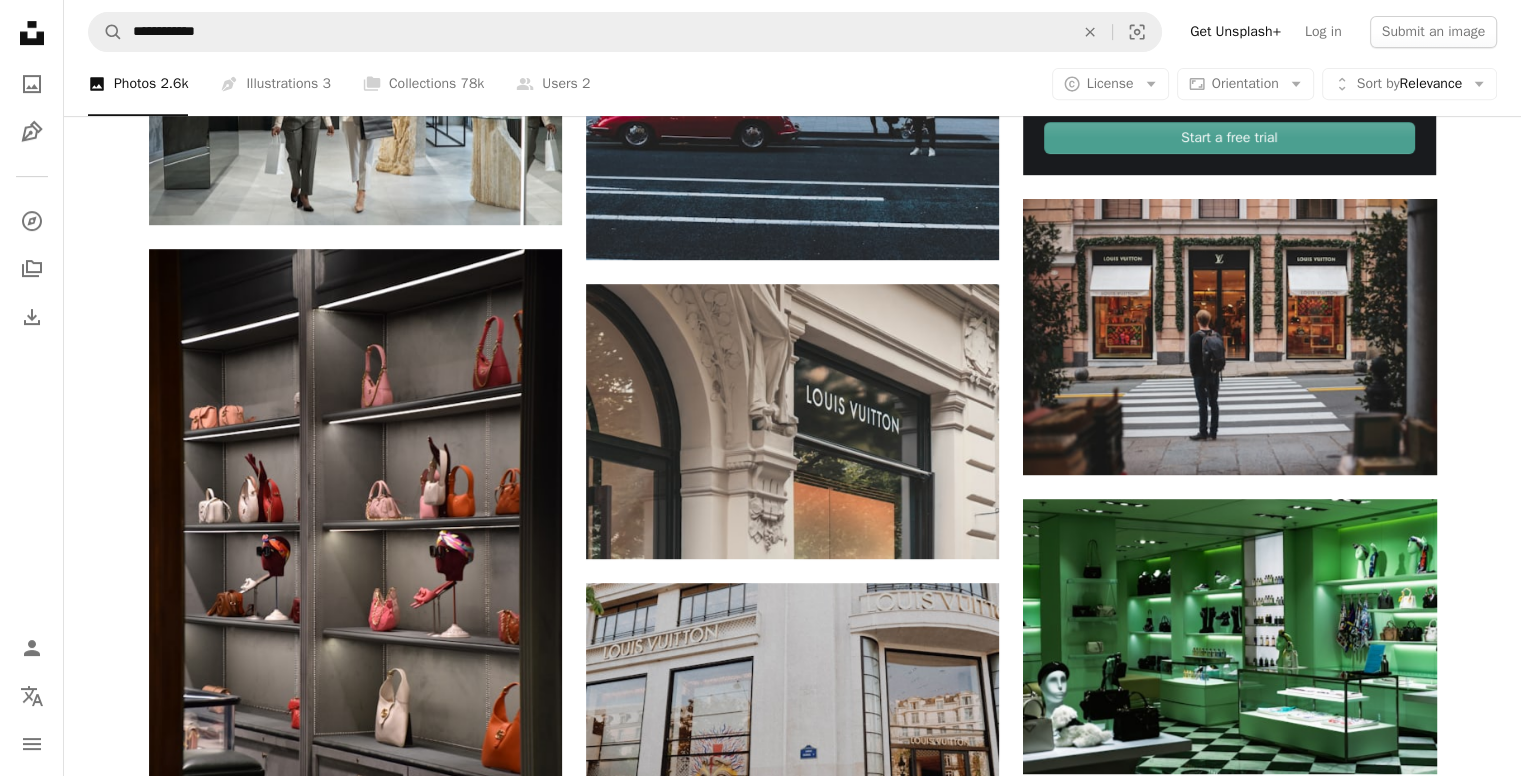 scroll, scrollTop: 892, scrollLeft: 0, axis: vertical 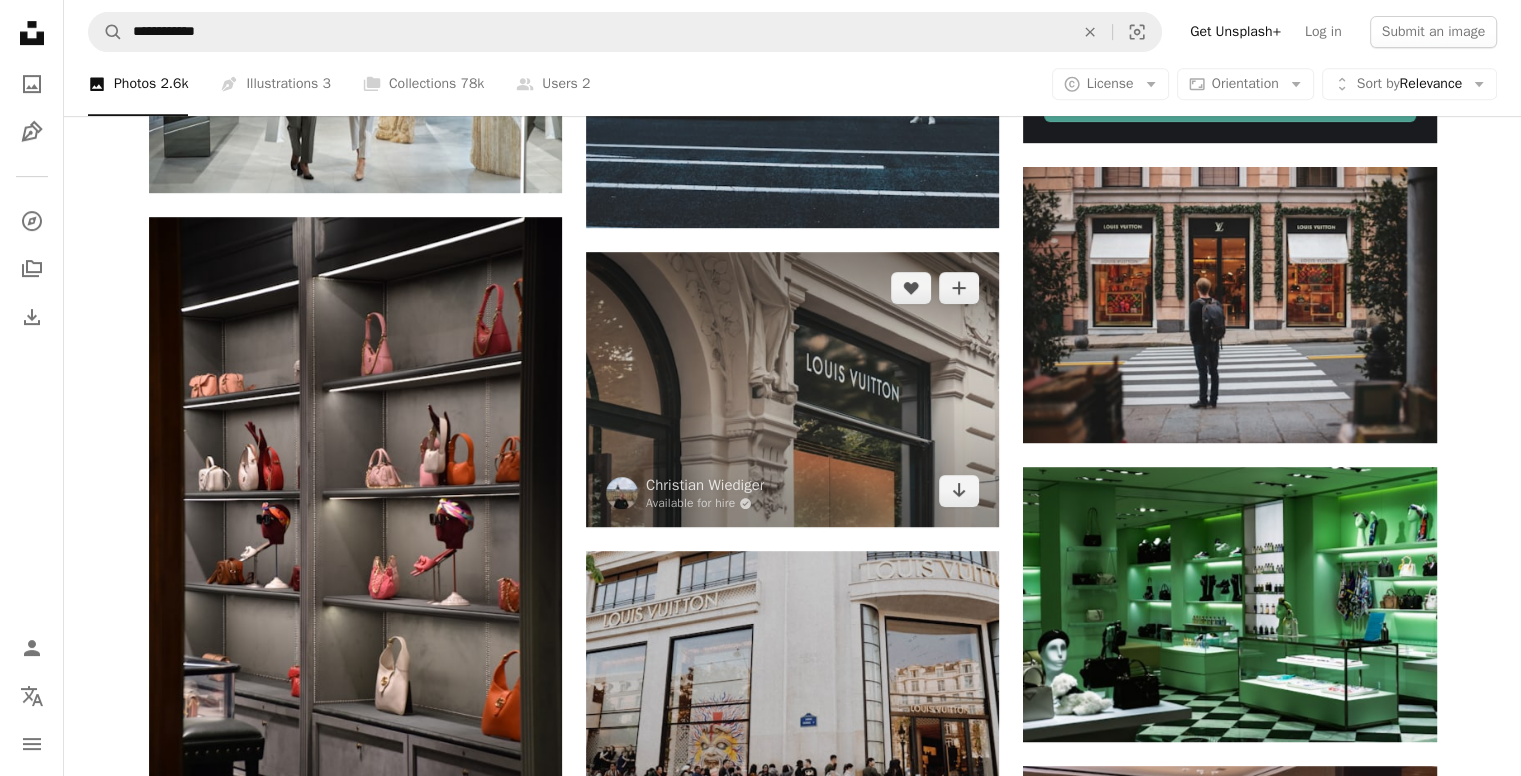 click at bounding box center [792, 389] 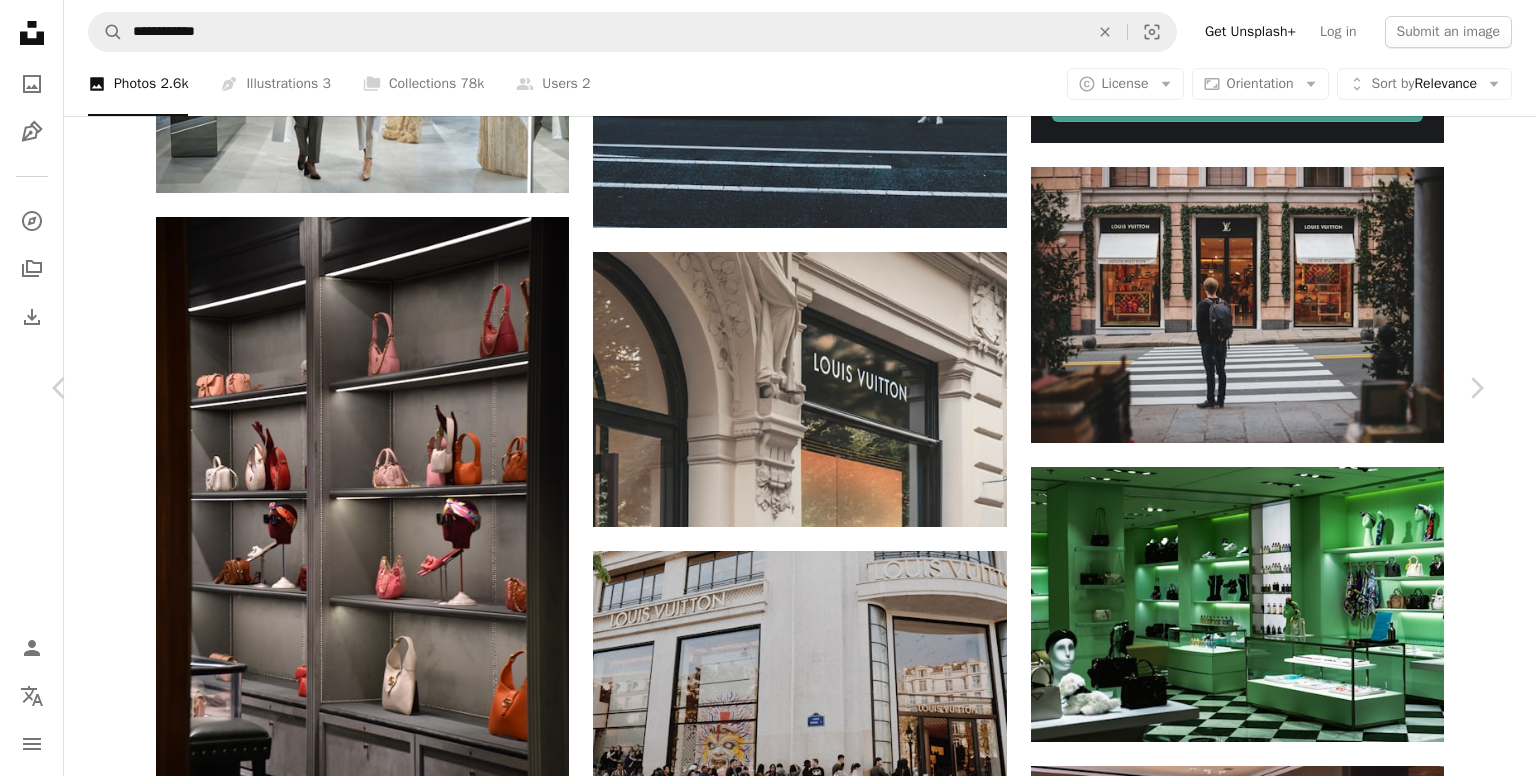 click on "Chevron down" 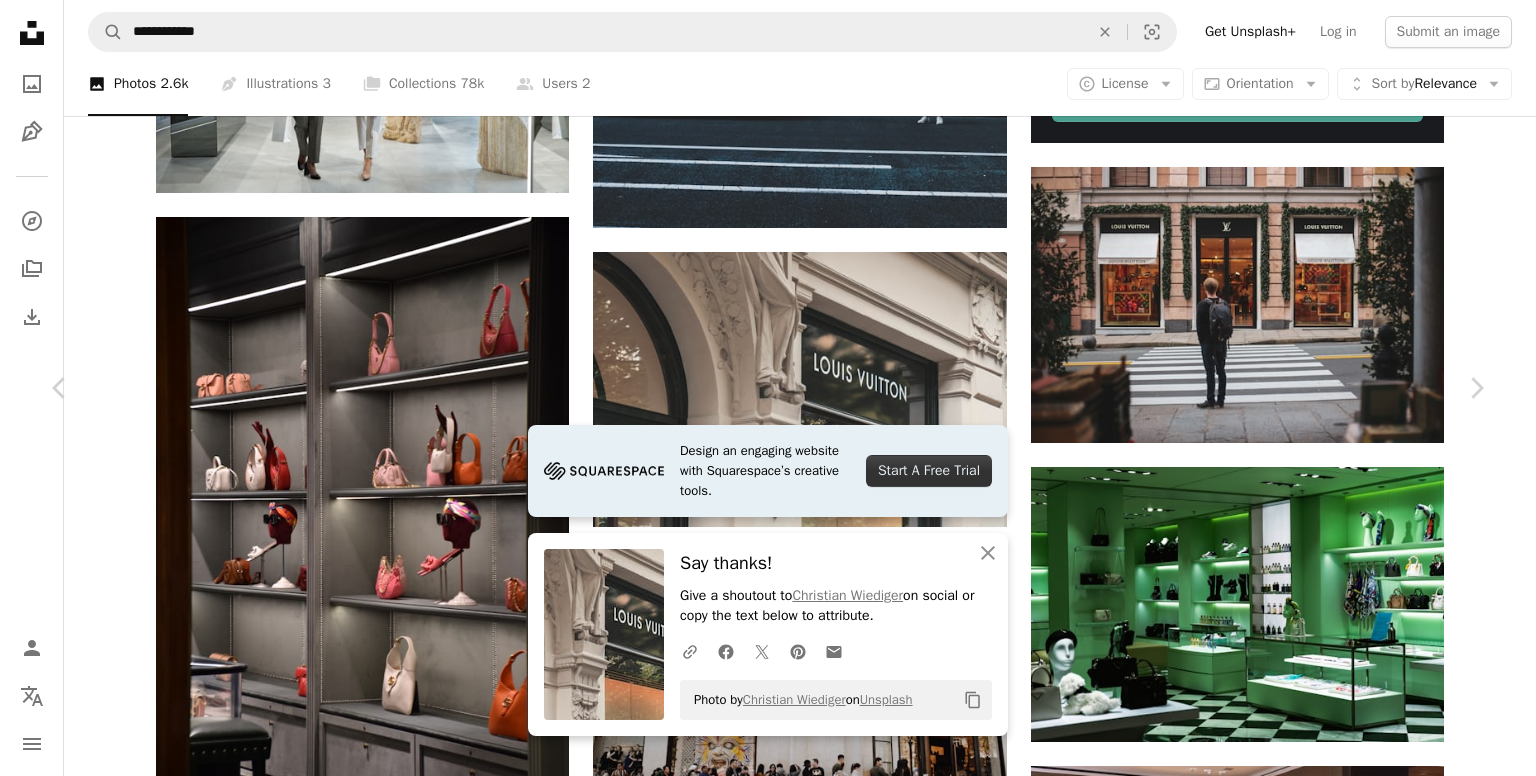 click on "An X shape Chevron left Chevron right Design an engaging website with Squarespace’s creative tools. Start A Free Trial An X shape Close Say thanks! Give a shoutout to  Christian Wiediger  on social or copy the text below to attribute. A URL sharing icon (chains) Facebook icon X (formerly Twitter) icon Pinterest icon An envelope Photo by  Christian Wiediger  on  Unsplash
Copy content Christian Wiediger Available for hire A checkmark inside of a circle A heart A plus sign Edit image   Plus sign for Unsplash+ Download free Chevron down Zoom in Views 2,862,542 Downloads 29,095 A forward-right arrow Share Info icon Info More Actions Calendar outlined Published on  May 19, 2018 Camera Canon, EOS 77D Safety Free to use under the  Unsplash License building space architecture shopping shop store brand sign prague louis vuitton entrance shops shop front retailer shopwindow fashion luxury arch pillar column Free images Browse premium related images on iStock  |  Save 20% with code UNSPLASH20  ↗ A heart For" at bounding box center (768, 4488) 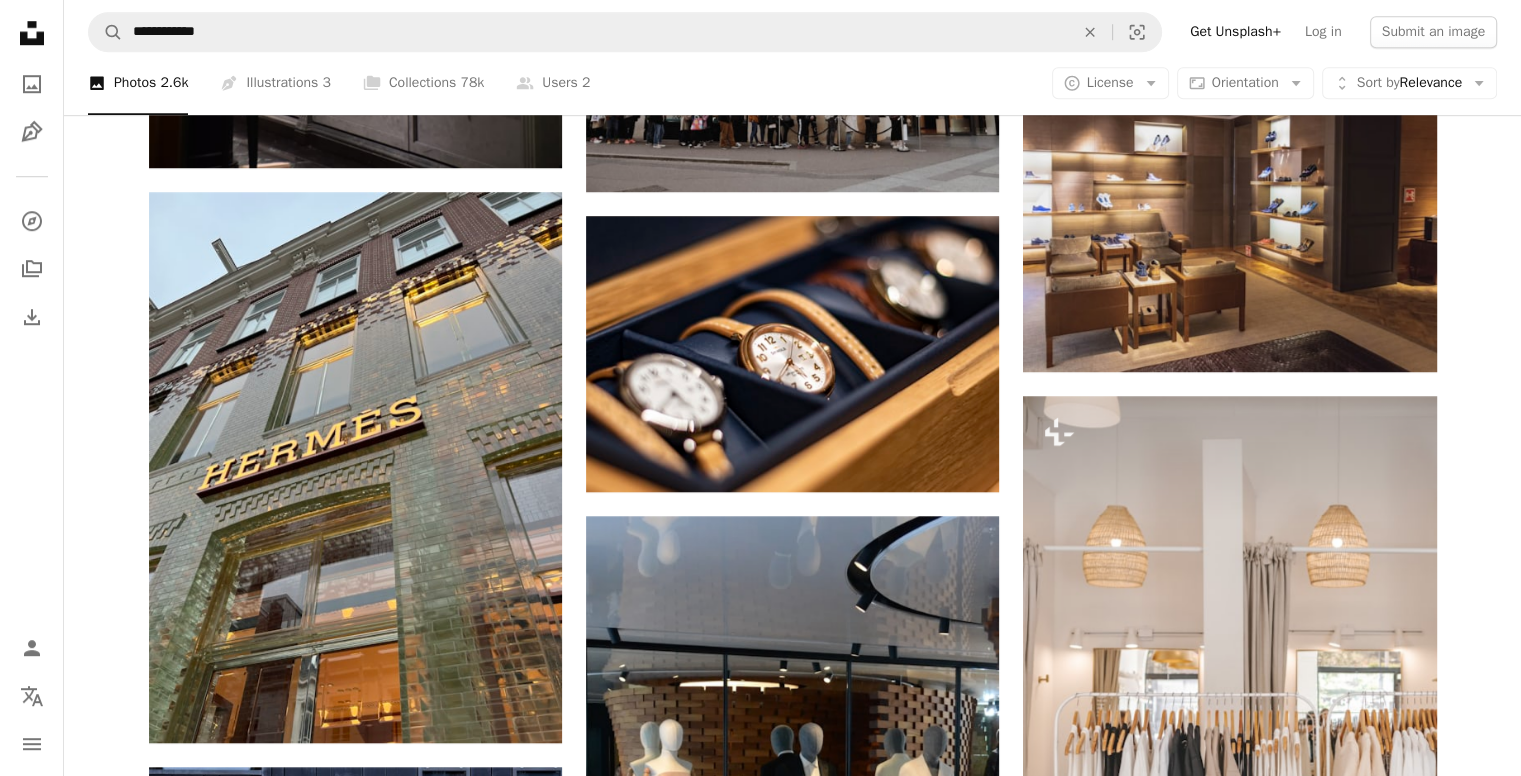 scroll, scrollTop: 1545, scrollLeft: 0, axis: vertical 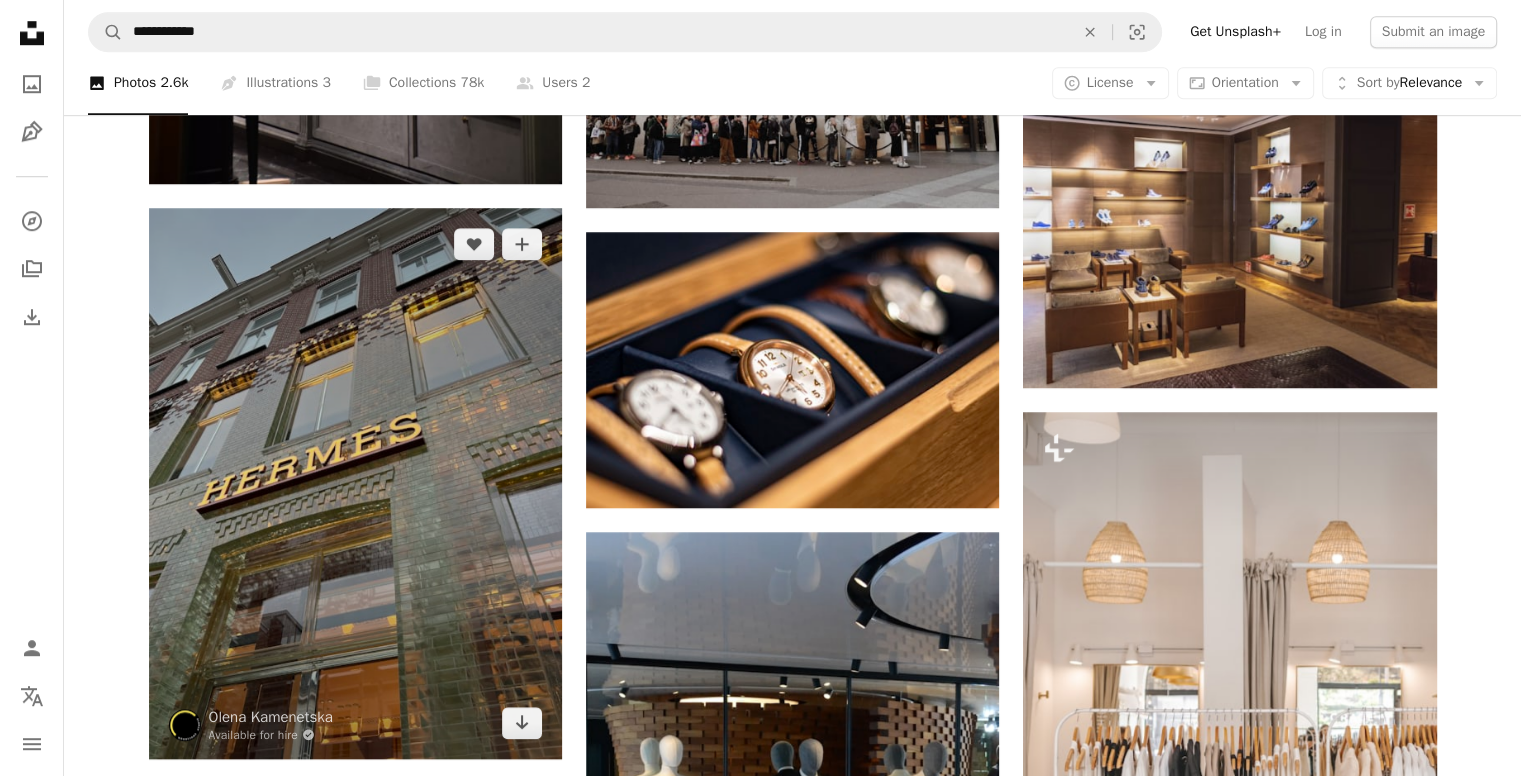 click at bounding box center (355, 483) 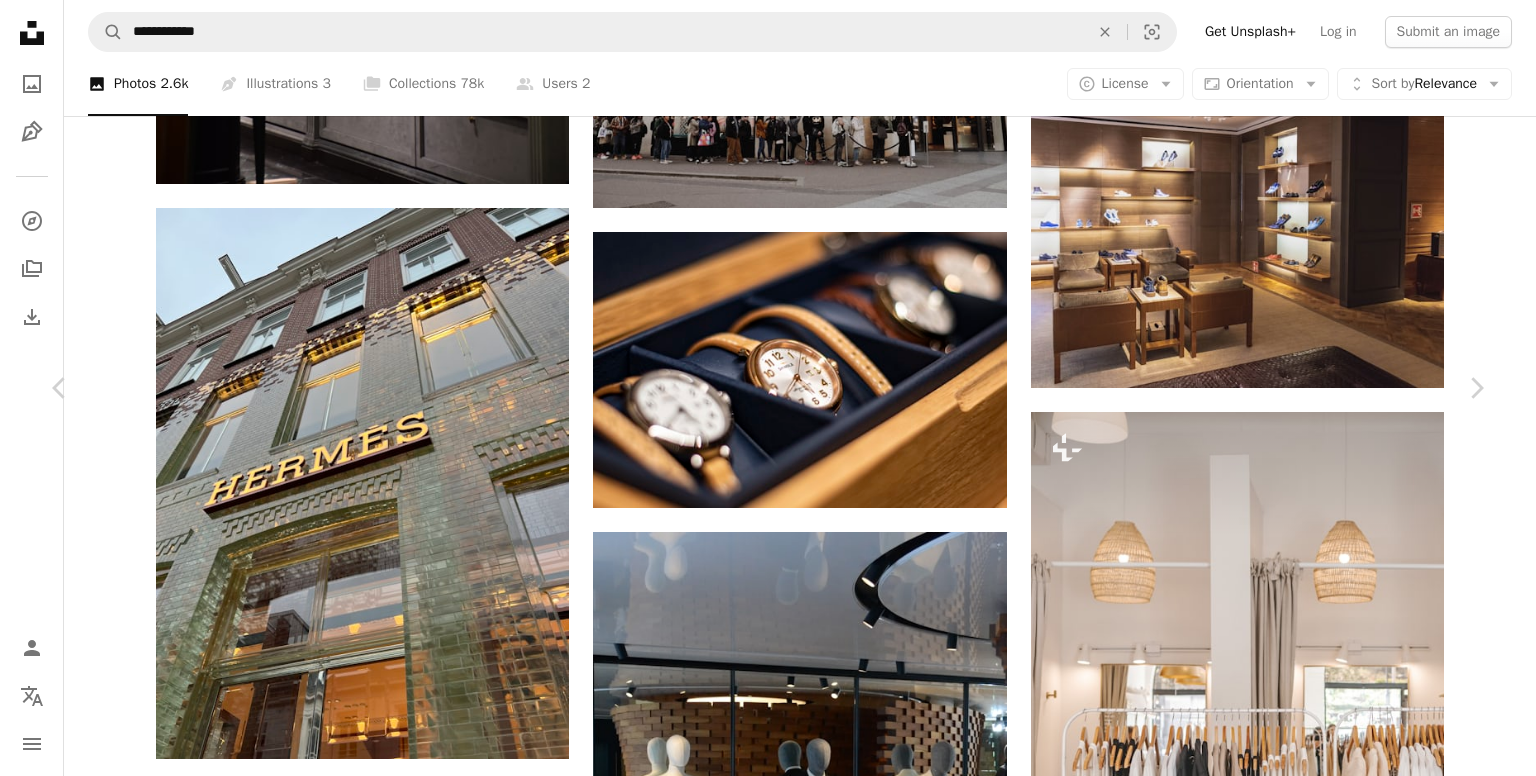 click on "Chevron down" 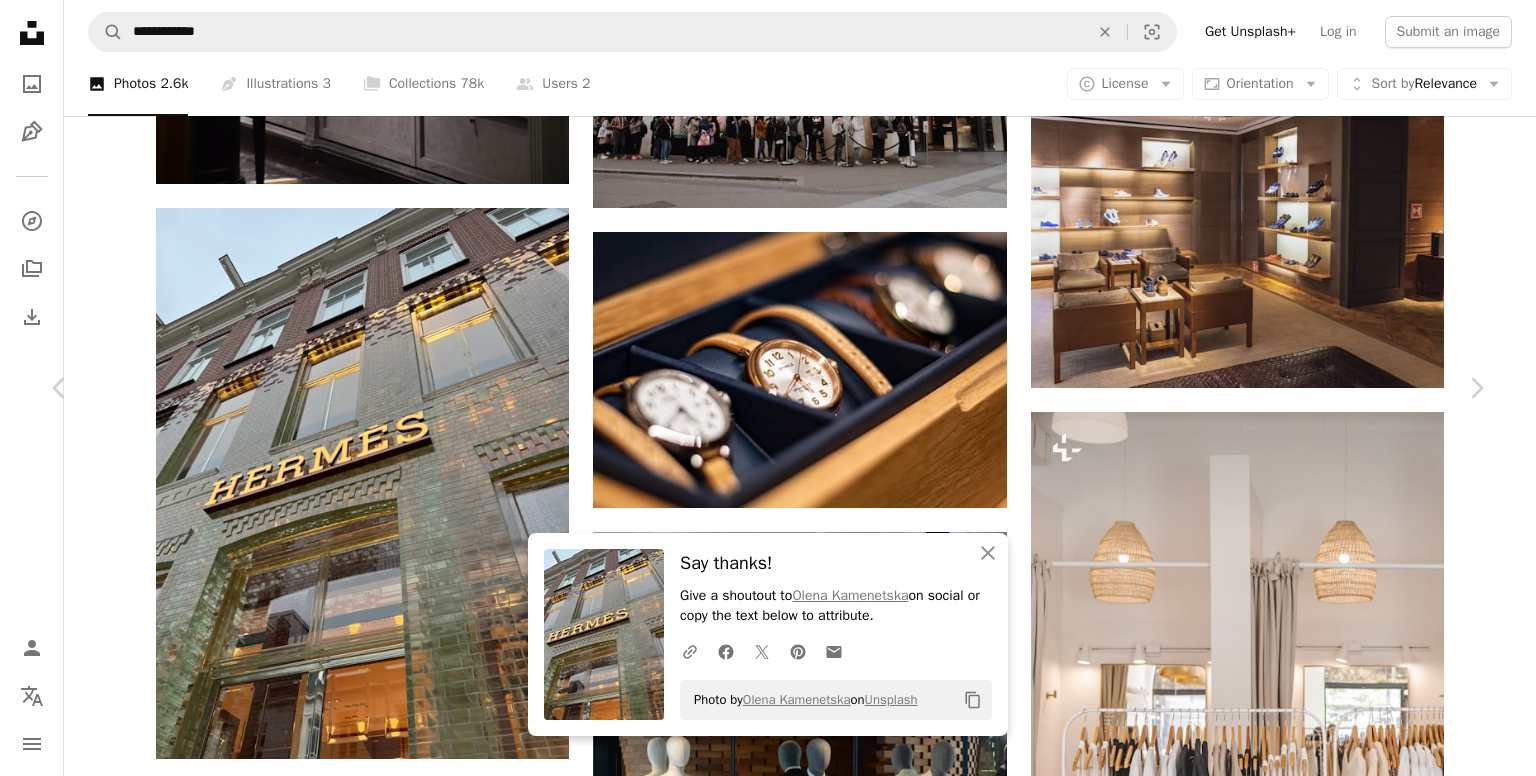 click on "An X shape Chevron left Chevron right An X shape Close Say thanks! Give a shoutout to  Olena Kamenetska  on social or copy the text below to attribute. A URL sharing icon (chains) Facebook icon X (formerly Twitter) icon Pinterest icon An envelope Photo by  Olena Kamenetska  on  Unsplash
Copy content Olena Kamenetska Available for hire A checkmark inside of a circle A heart A plus sign Edit image   Plus sign for Unsplash+ Download free Chevron down Zoom in Views 394,275 Downloads 3,942 A forward-right arrow Share Info icon Info More Actions A map marker Amsterdam, Netherlands Calendar outlined Published on  January 12, 2022 Safety Free to use under the  Unsplash License luxury store bricks hermes architecture modern glass facade boutique shop building city architecture grey logo urban window amsterdam home decor shop office building town apartment building Public domain images Browse premium related images on iStock  |  Save 20% with code UNSPLASH20 View more on iStock  ↗ Related images A heart For" at bounding box center (768, 3835) 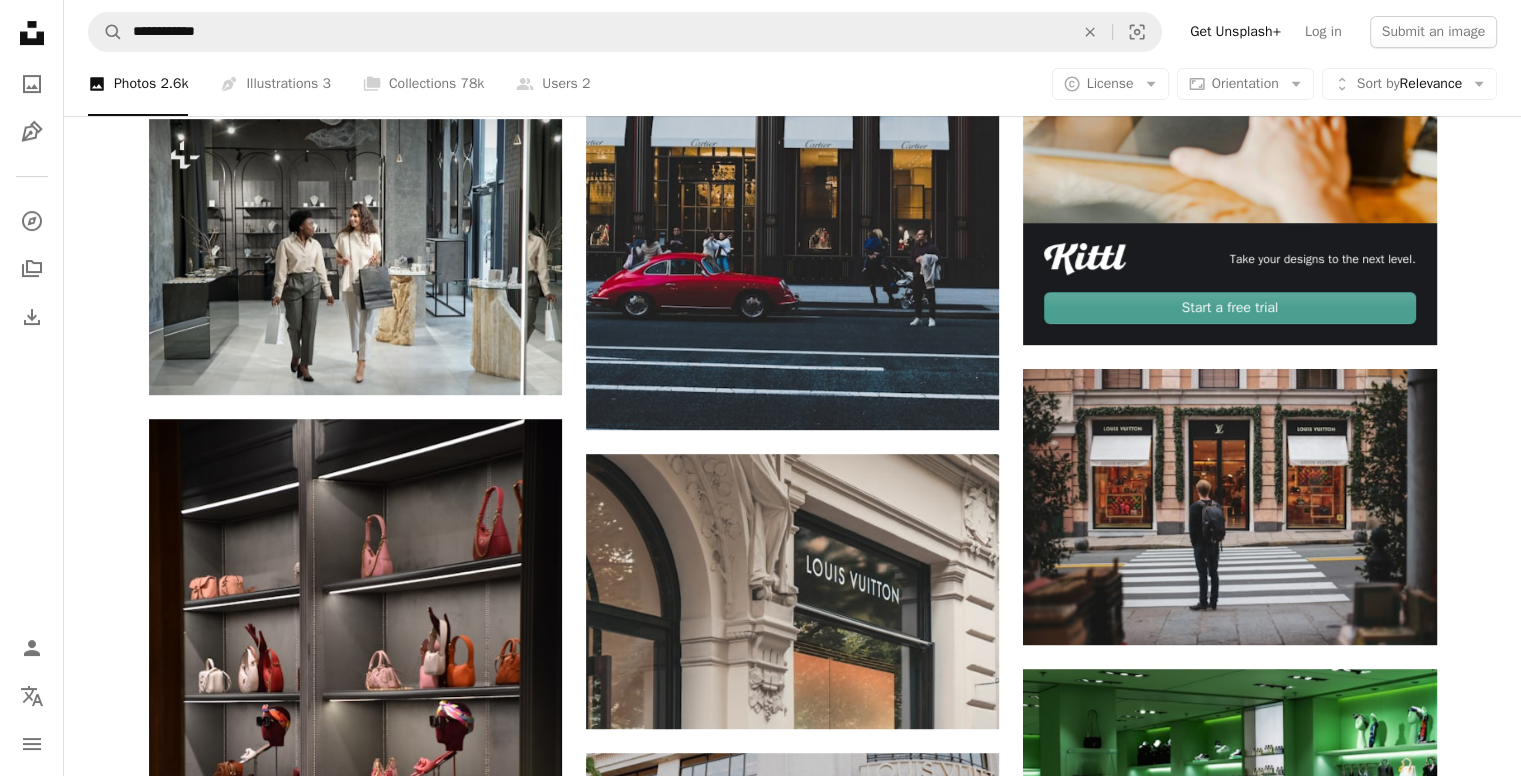 scroll, scrollTop: 0, scrollLeft: 0, axis: both 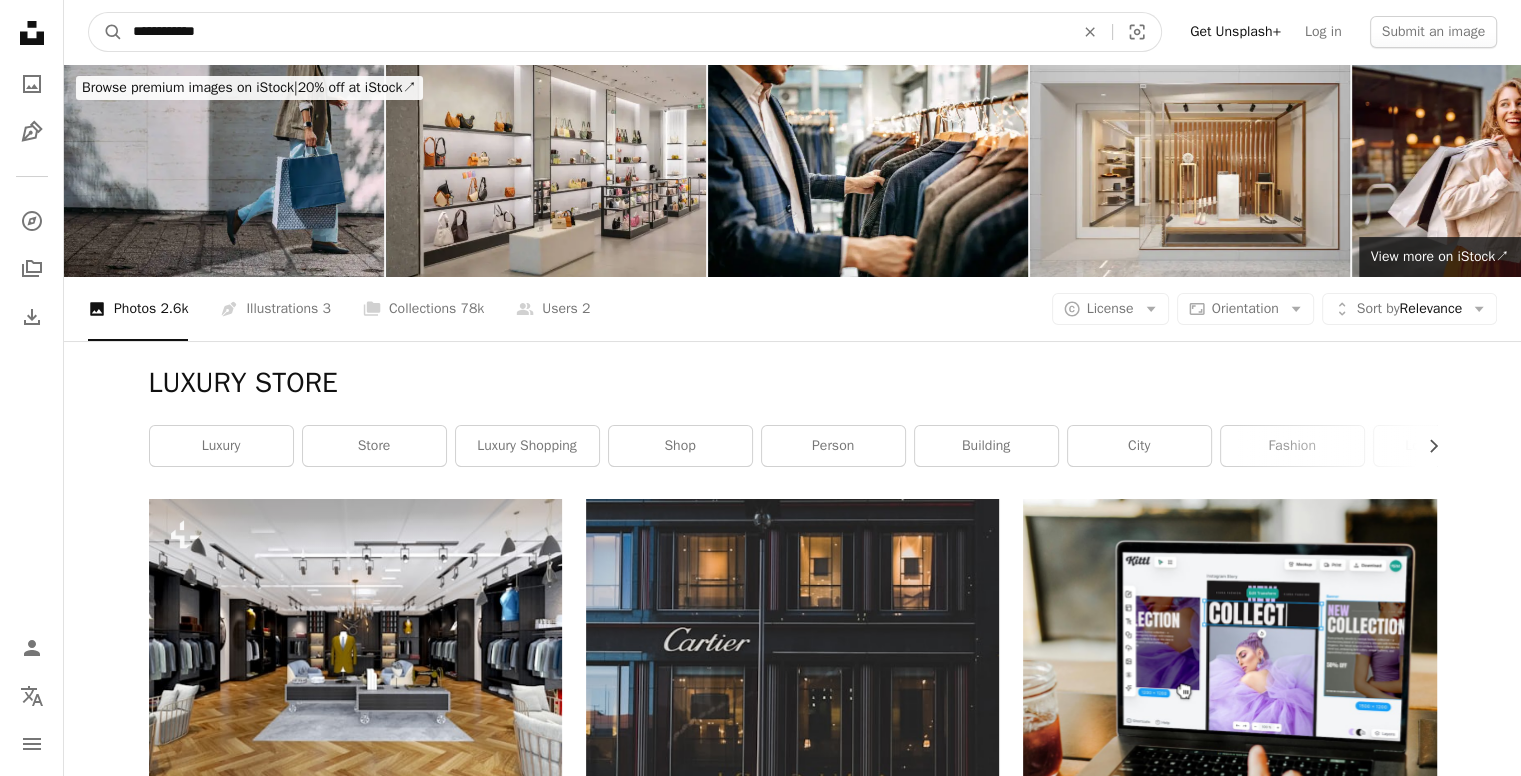 click on "**********" at bounding box center [595, 32] 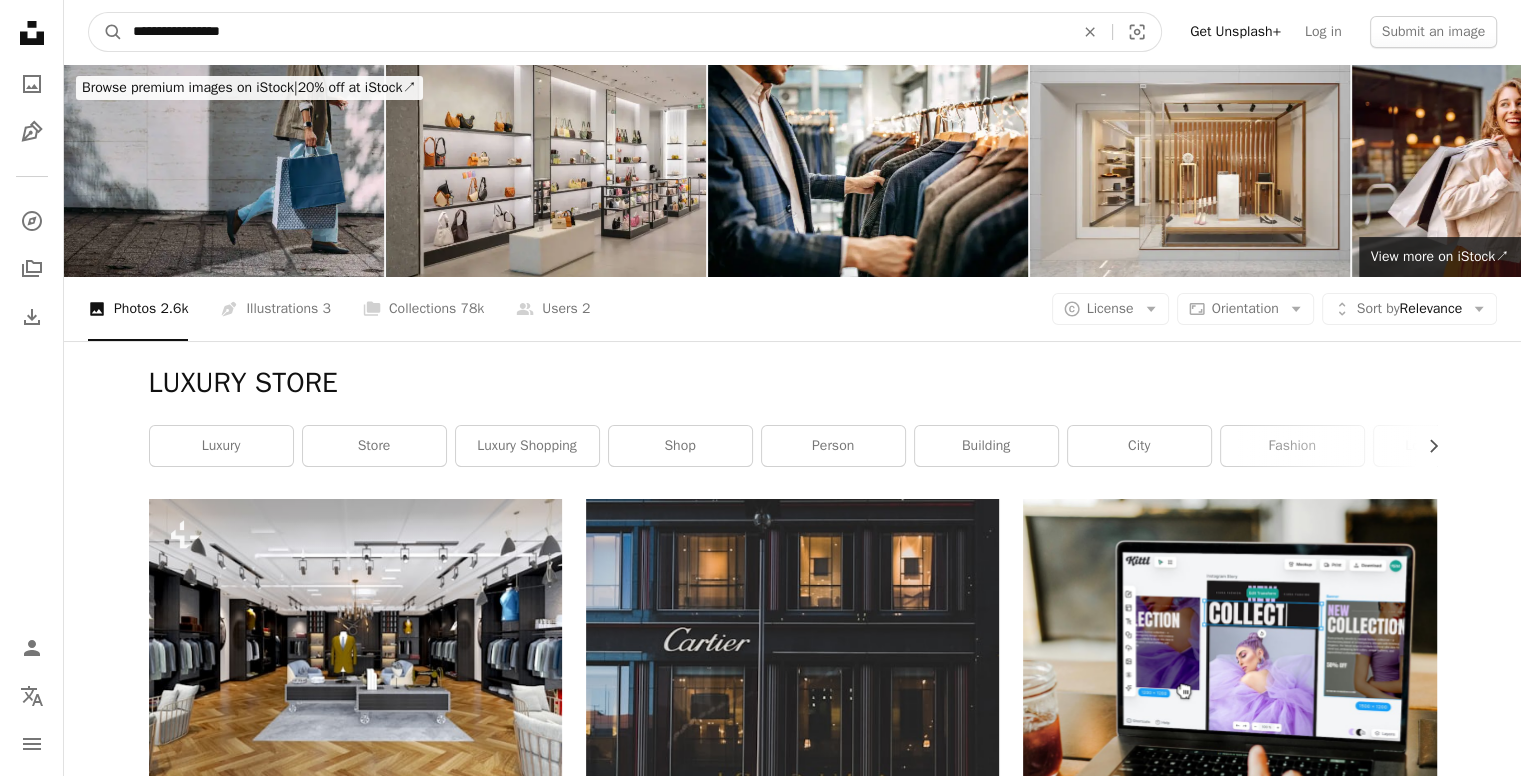 type on "**********" 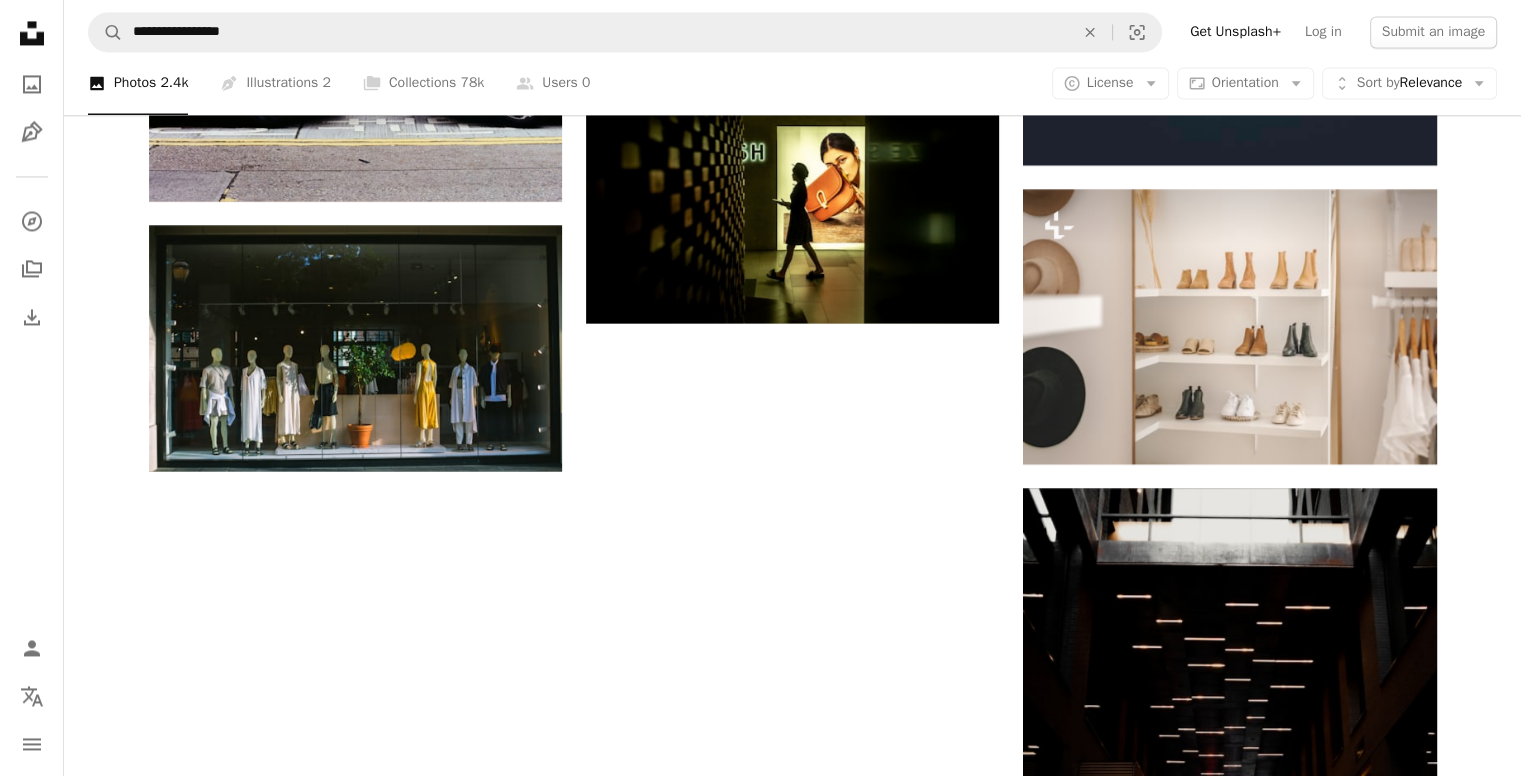 scroll, scrollTop: 0, scrollLeft: 0, axis: both 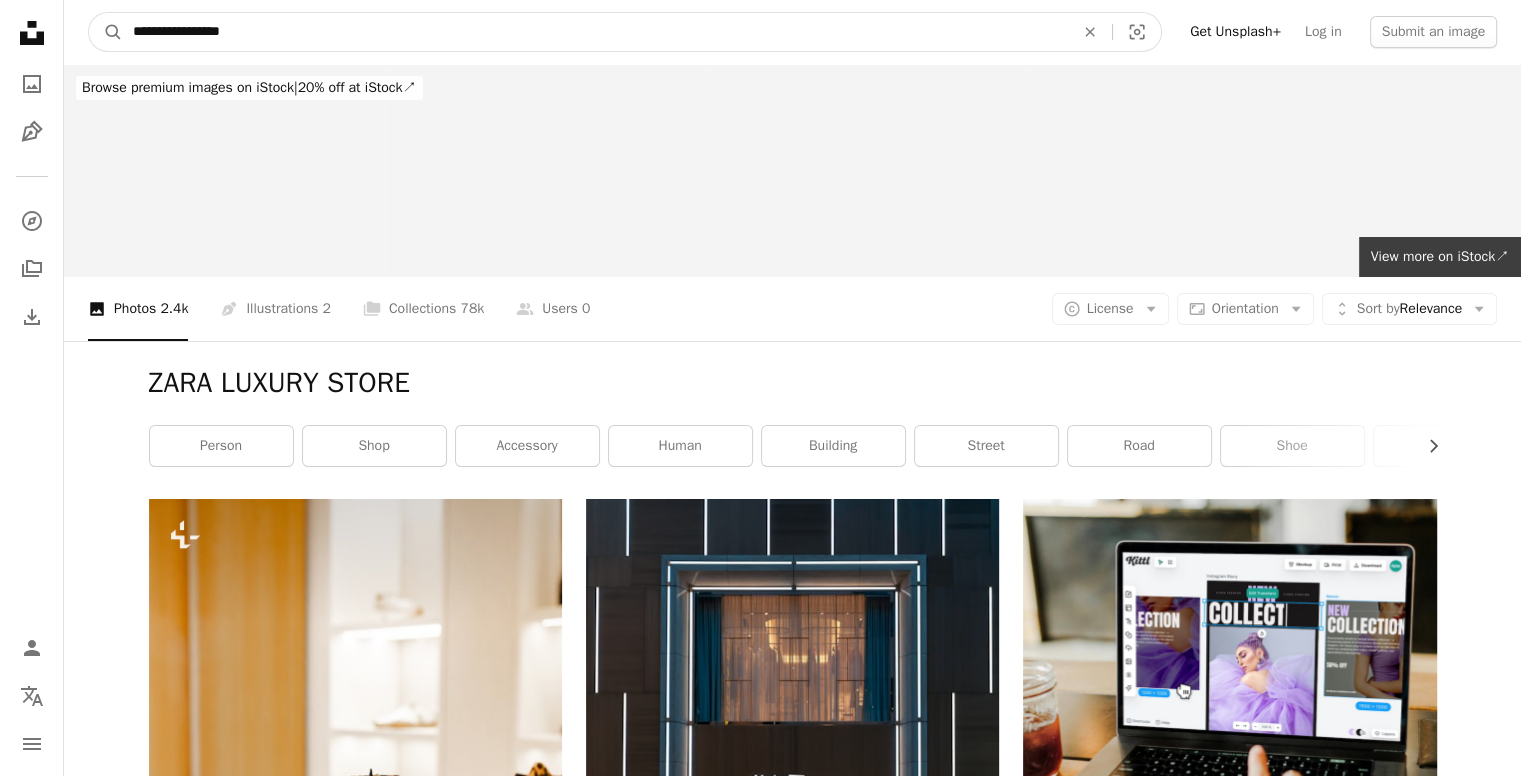 drag, startPoint x: 274, startPoint y: 33, endPoint x: 168, endPoint y: 41, distance: 106.30146 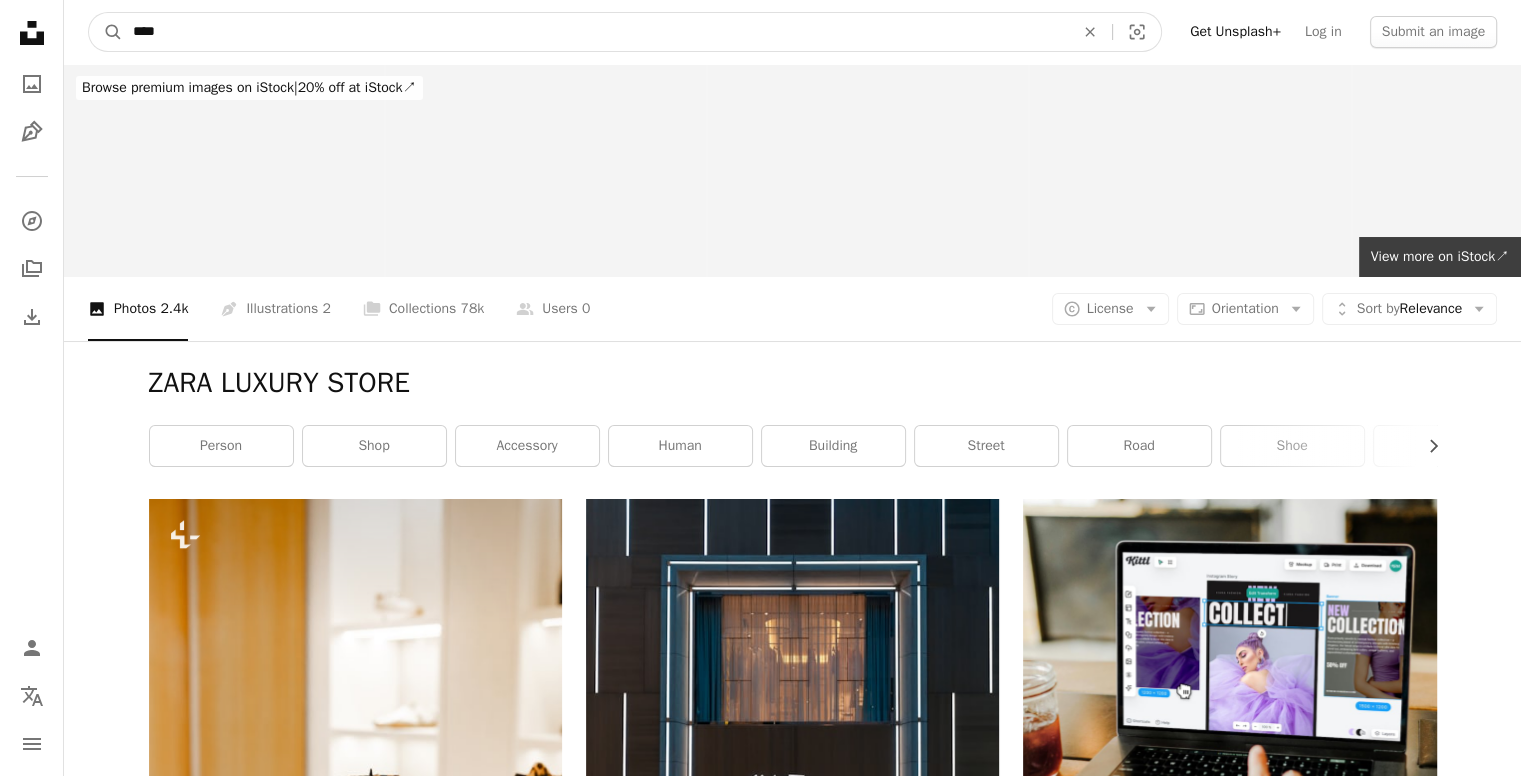 click on "A magnifying glass" at bounding box center (106, 32) 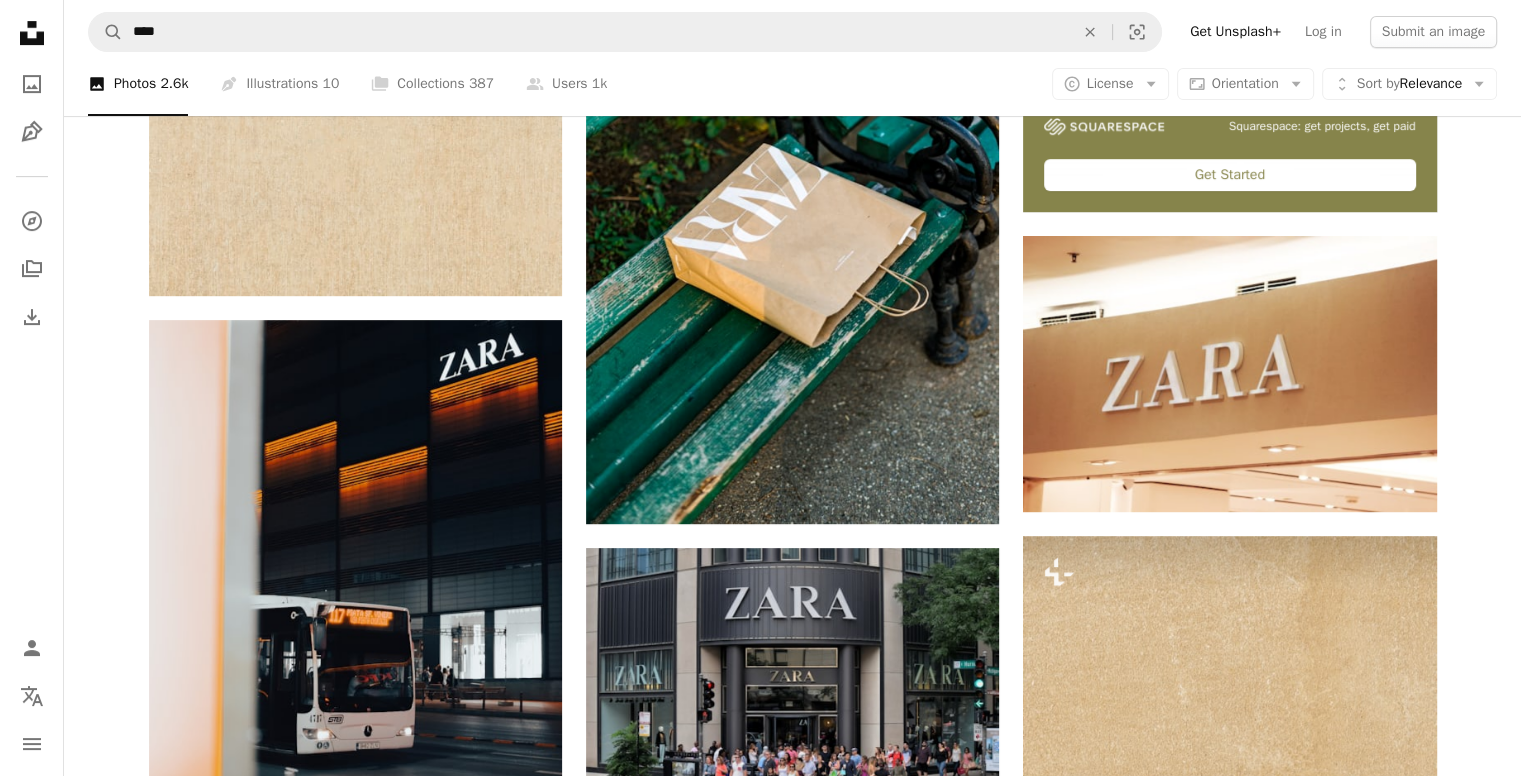 scroll, scrollTop: 866, scrollLeft: 0, axis: vertical 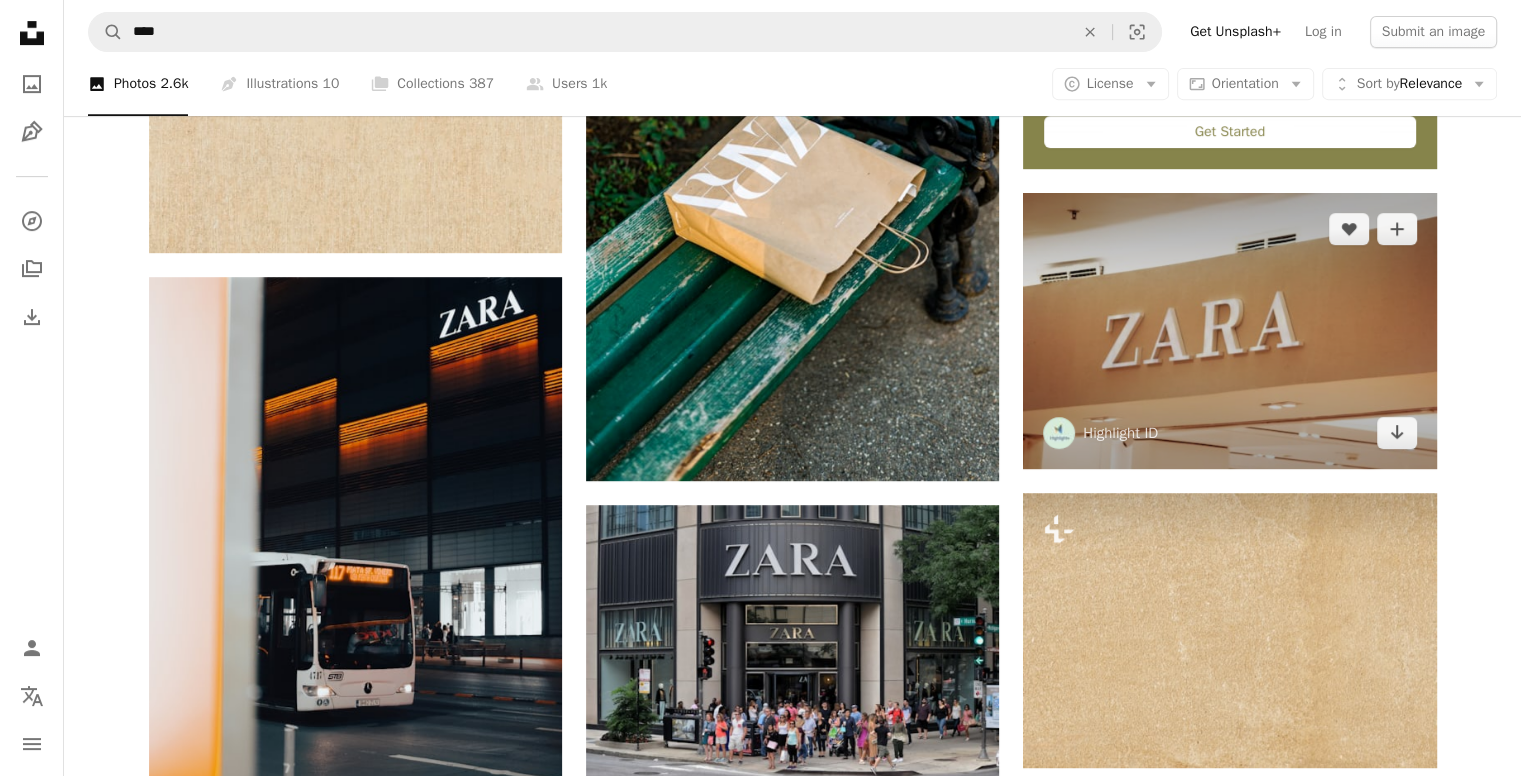 click at bounding box center (1229, 330) 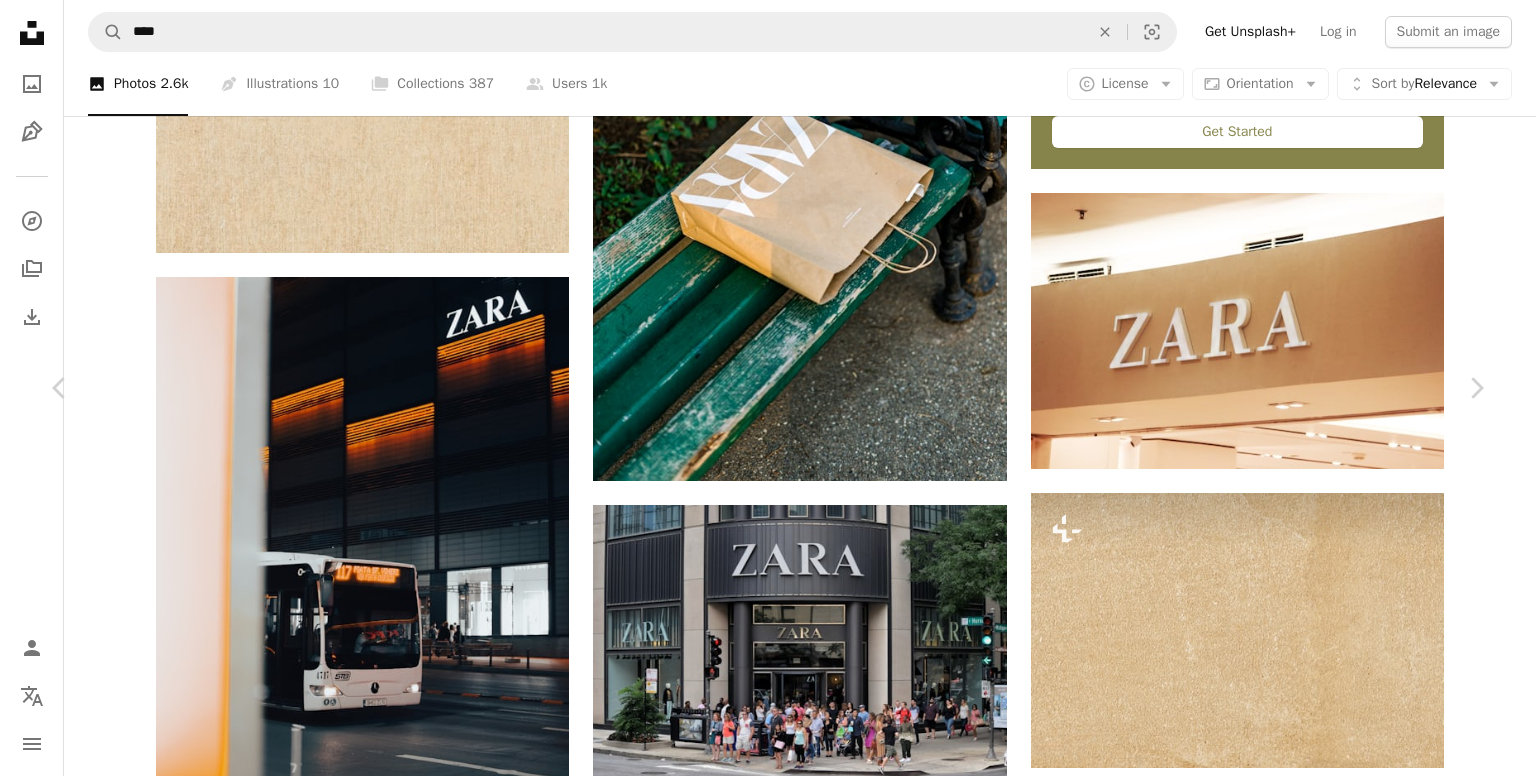 click on "Chevron down" 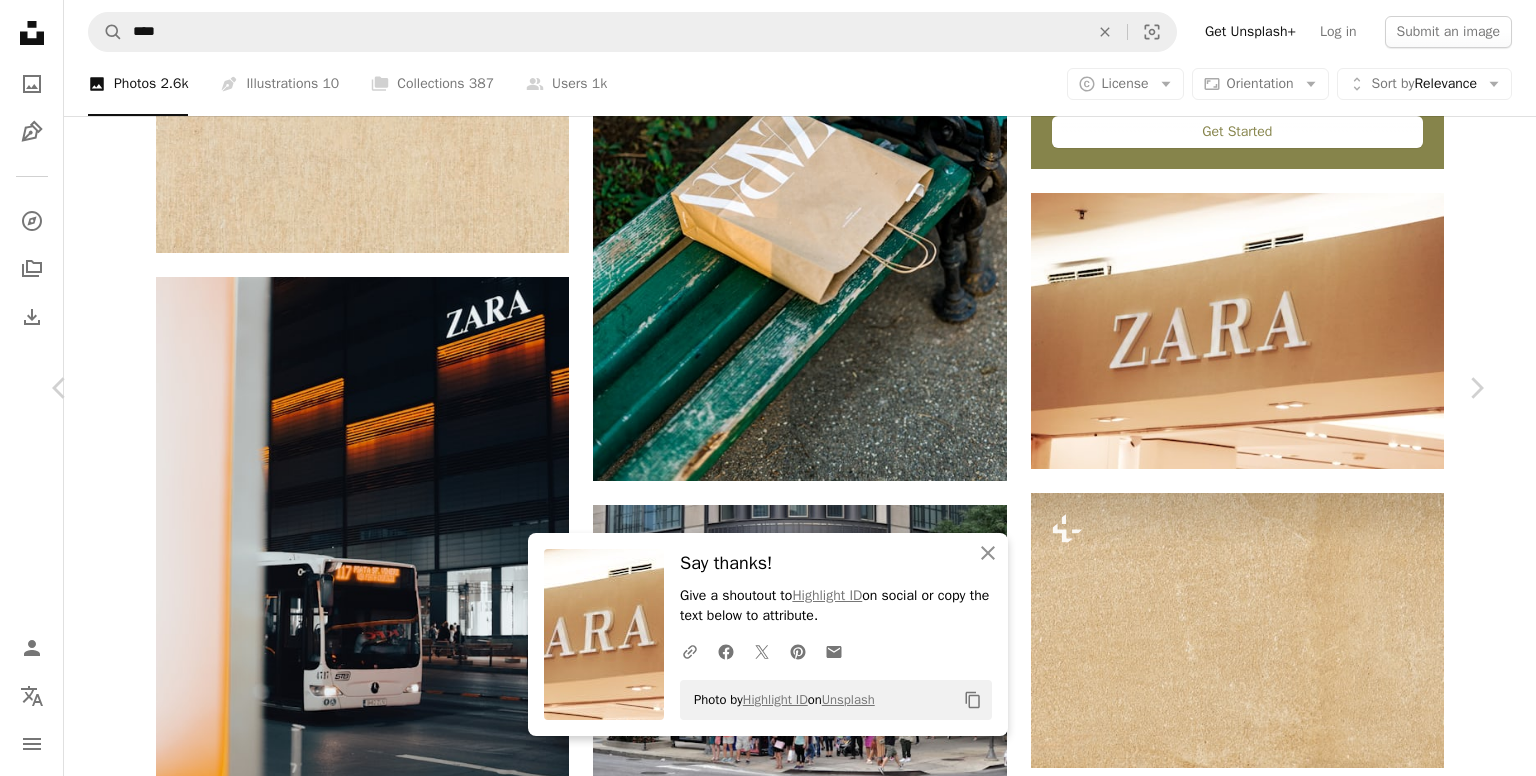 click on "An X shape Chevron left Chevron right An X shape Close Say thanks! Give a shoutout to  Highlight ID  on social or copy the text below to attribute. A URL sharing icon (chains) Facebook icon X (formerly Twitter) icon Pinterest icon An envelope Photo by  Highlight ID  on  Unsplash
Copy content Highlight ID highlightid A heart A plus sign Edit image   Plus sign for Unsplash+ Download free Chevron down Zoom in Views 505,556 Downloads 22,667 A forward-right arrow Share Info icon Info More Actions Zara signage Calendar outlined Published on  November 1, 2019 Camera Canon, EOS 600D Safety Free to use under the  Unsplash License fashion shopping shopping mall typography signage zara fashion brand white wood lighting sign symbol Free images Browse premium related images on iStock  |  Save 20% with code UNSPLASH20 View more on iStock  ↗ Related images A heart A plus sign Praswin Prakashan Arrow pointing down A heart A plus sign 卓倩 李 Arrow pointing down Plus sign for Unsplash+ A heart A plus sign For" at bounding box center [768, 4537] 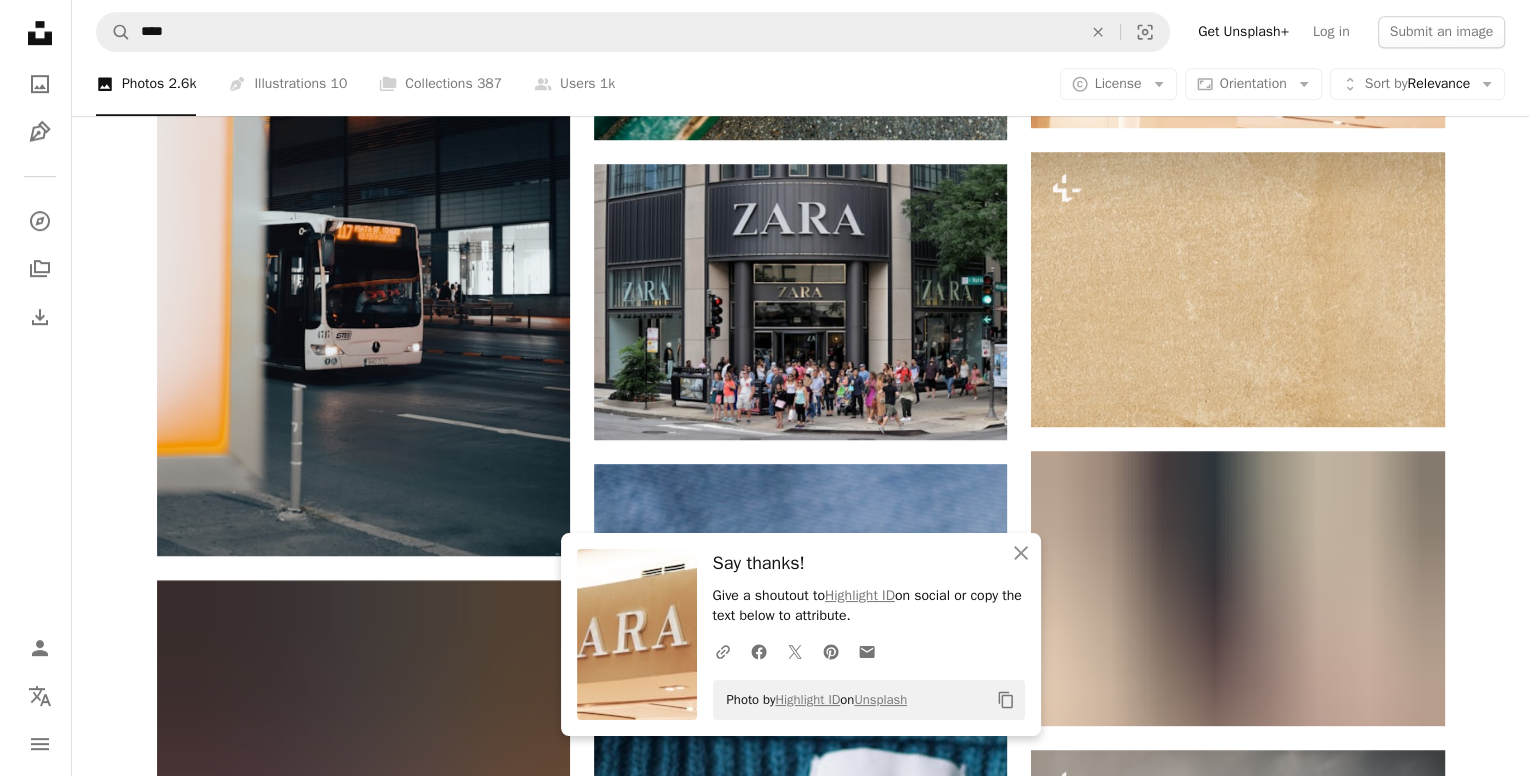 scroll, scrollTop: 1245, scrollLeft: 0, axis: vertical 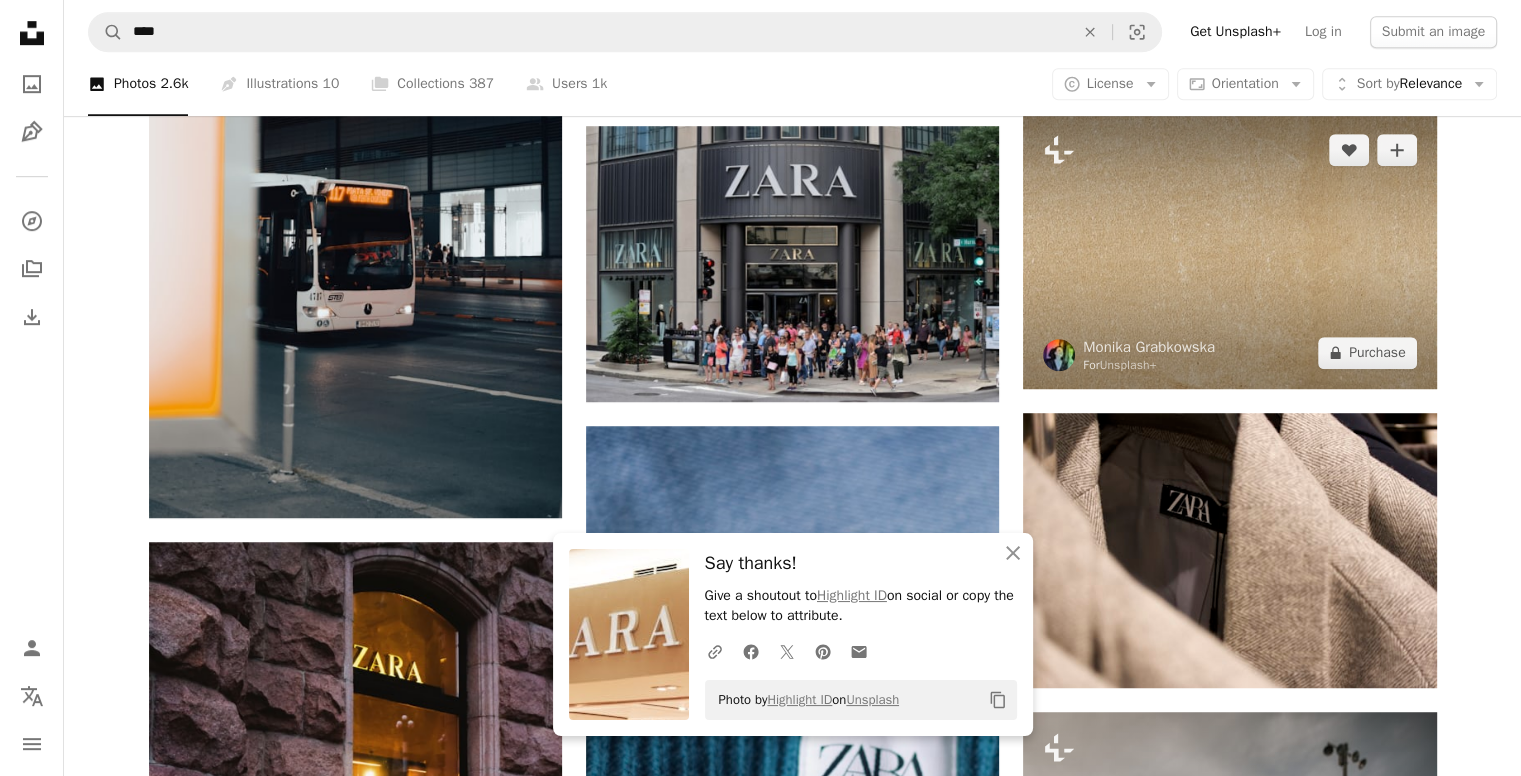 click at bounding box center (1229, 251) 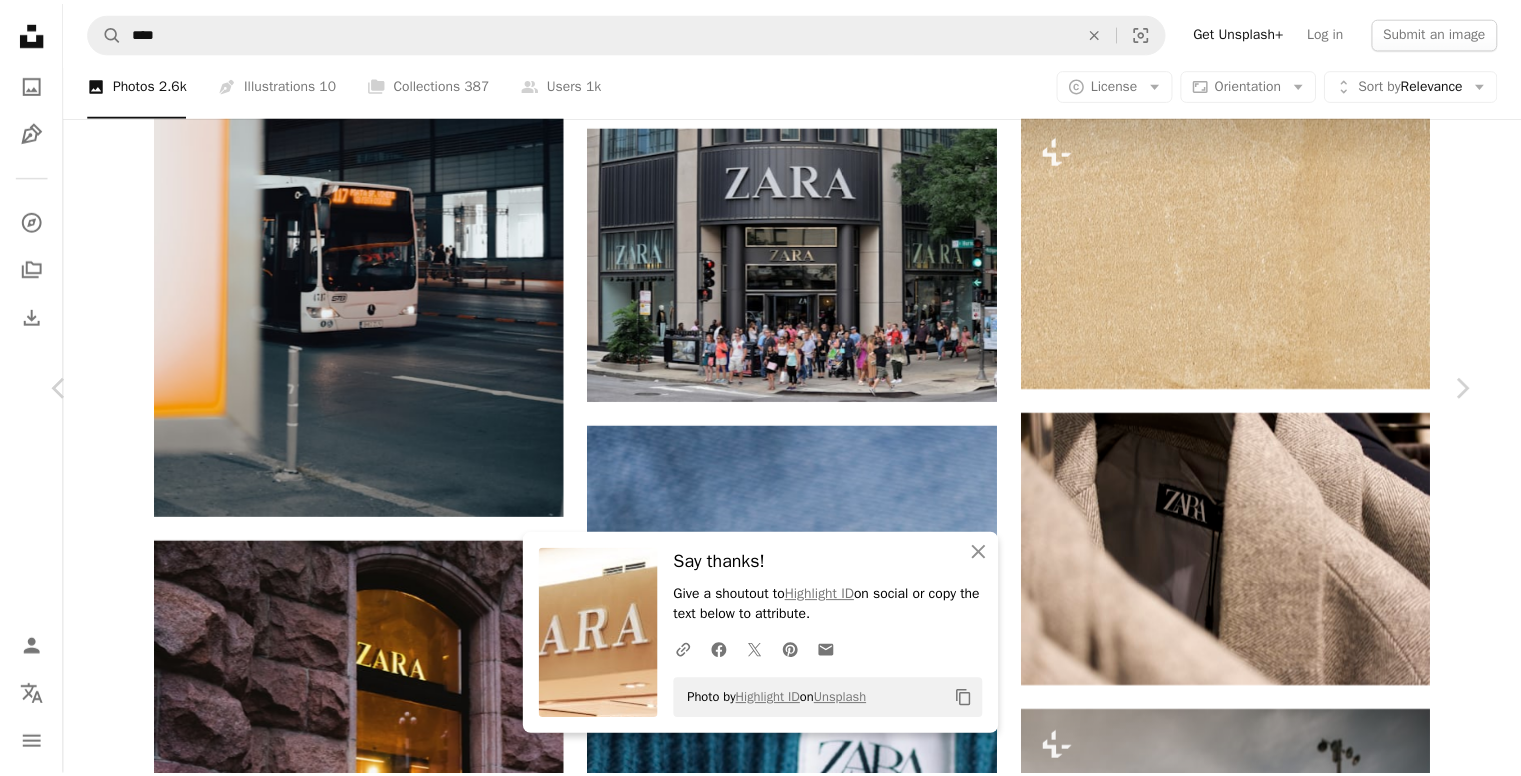 scroll, scrollTop: 1478, scrollLeft: 0, axis: vertical 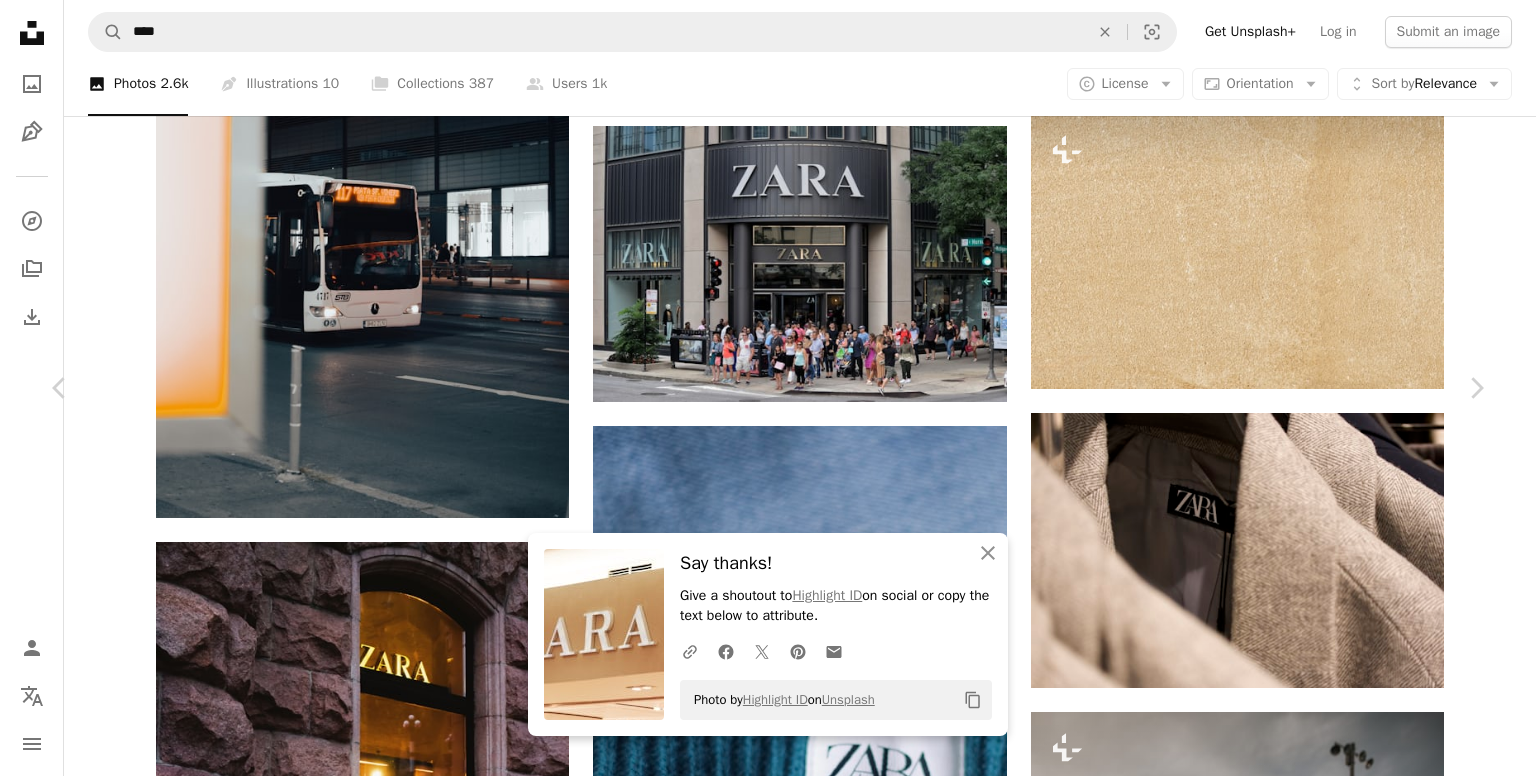 click on "An X shape Chevron left Chevron right An X shape Close Say thanks! Give a shoutout to  Highlight ID  on social or copy the text below to attribute. A URL sharing icon (chains) Facebook icon X (formerly Twitter) icon Pinterest icon An envelope Photo by  Highlight ID  on  Unsplash
Copy content Monika Grabkowska For  Unsplash+ A heart A plus sign Edit image   Plus sign for Unsplash+ A lock   Purchase Zoom in A forward-right arrow Share More Actions Calendar outlined Published on  August 7, 2024 Camera NIKON CORPORATION, NIKON Z 7 Safety Licensed under the  Unsplash+ License texture wall neutral simplicity neutral aesthetic muted tones neutral colour neutral colours color shades colour shades Free stock photos From this series Plus sign for Unsplash+ Related images Plus sign for Unsplash+ A heart A plus sign Curated Lifestyle For  Unsplash+ A lock   Purchase Plus sign for Unsplash+ A heart A plus sign Olimpia Davies For  Unsplash+ A lock   Purchase Plus sign for Unsplash+ A heart A plus sign For  A lock" at bounding box center (768, 4157) 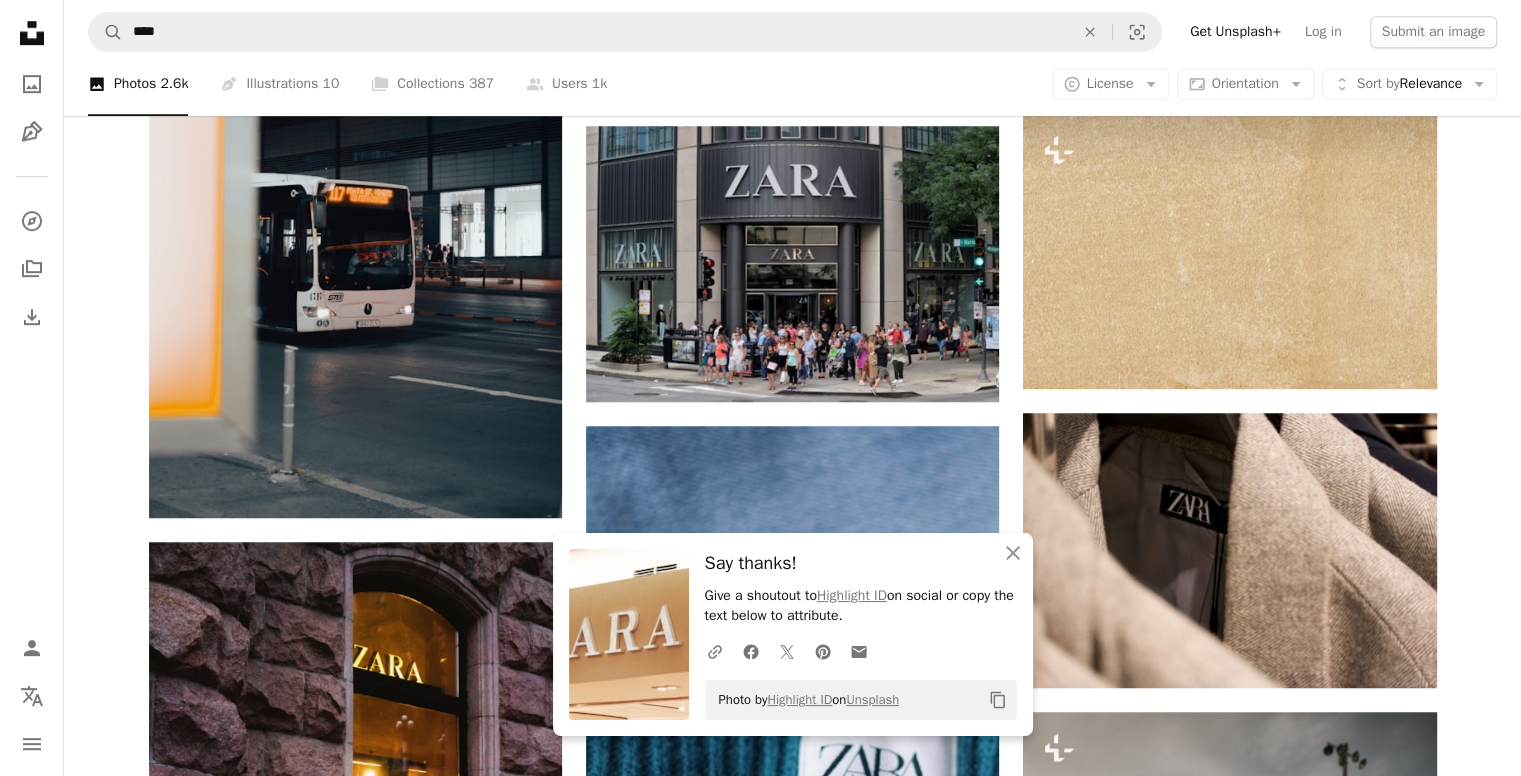 scroll, scrollTop: 0, scrollLeft: 0, axis: both 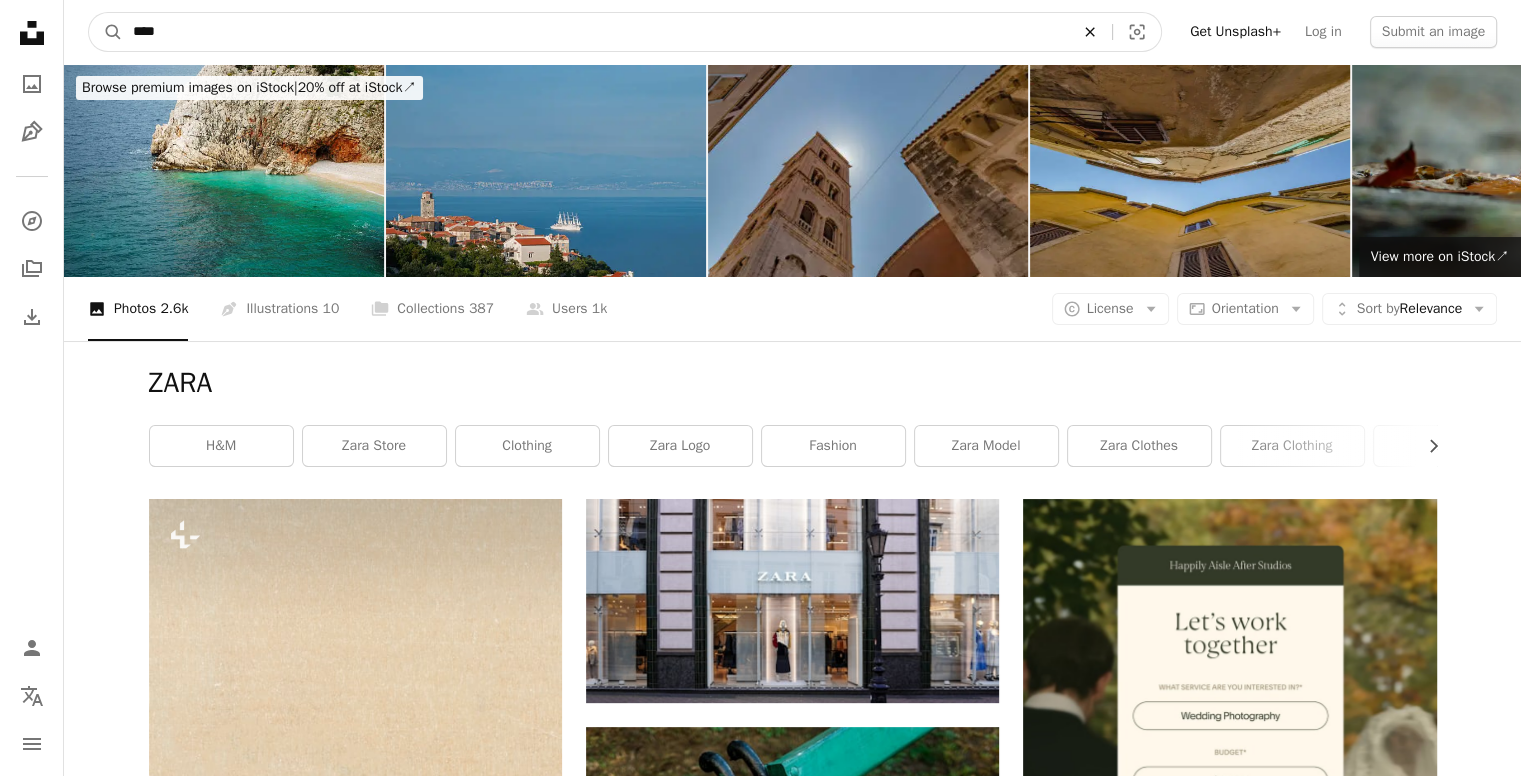 click on "An X shape" 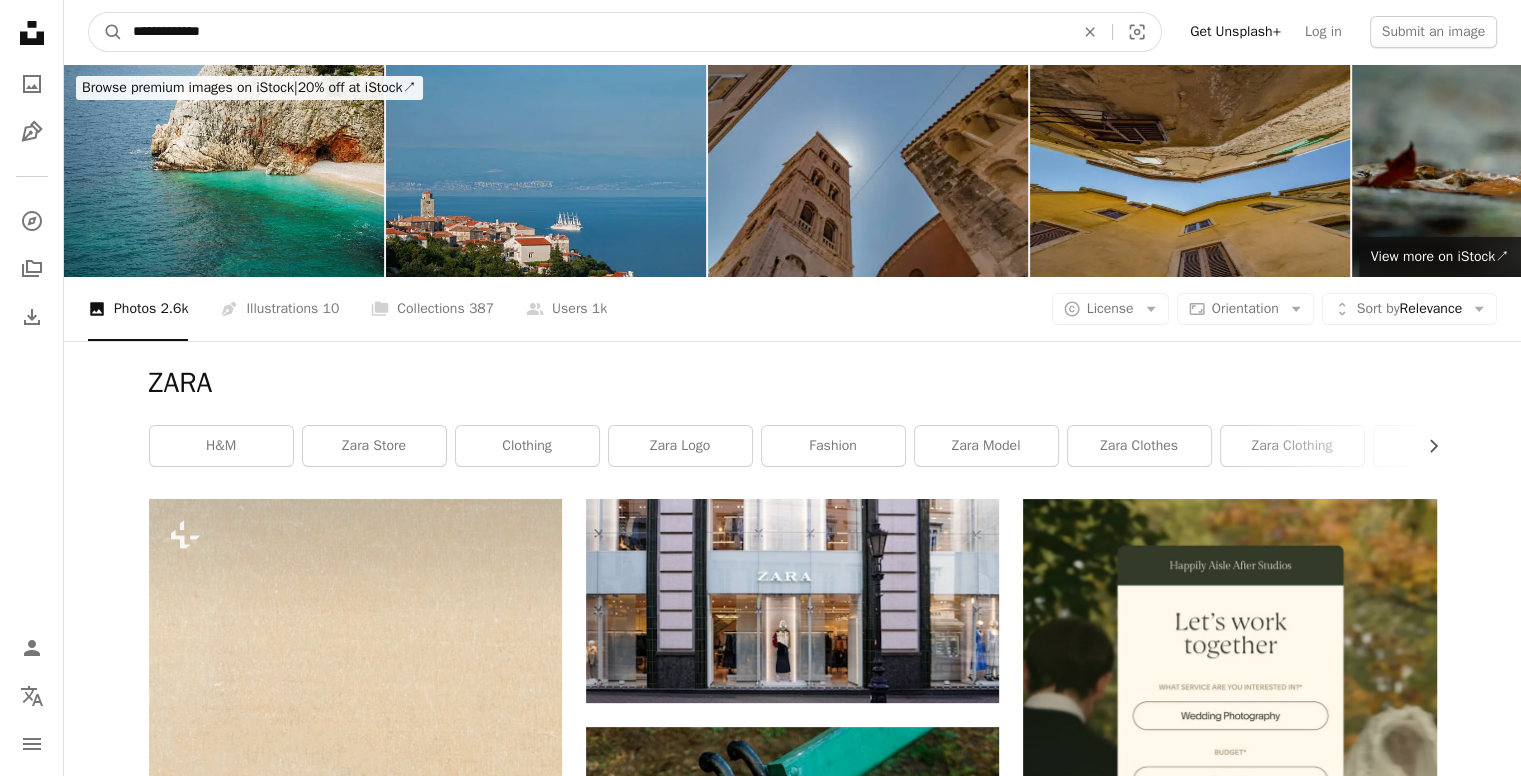 type on "**********" 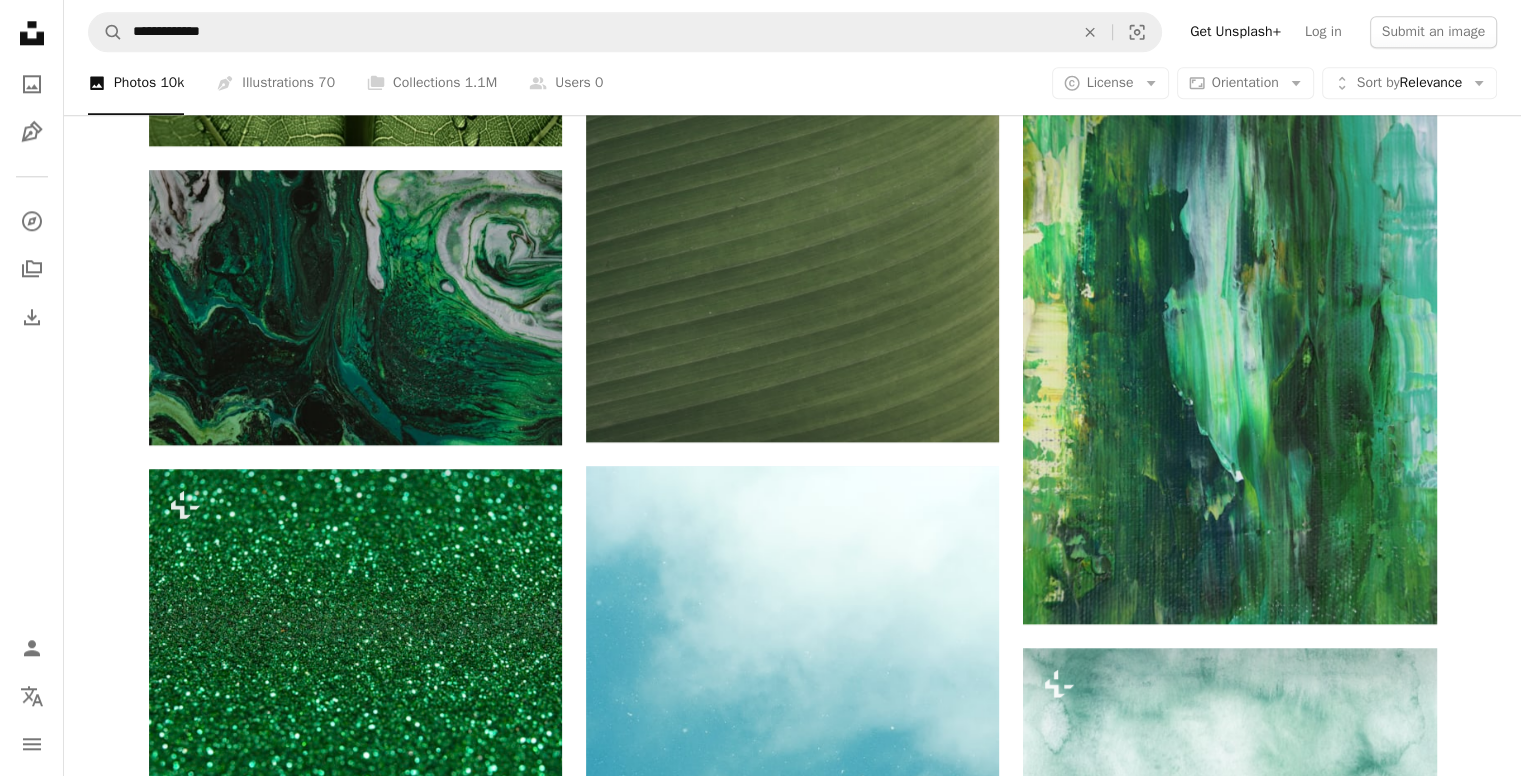 scroll, scrollTop: 2278, scrollLeft: 0, axis: vertical 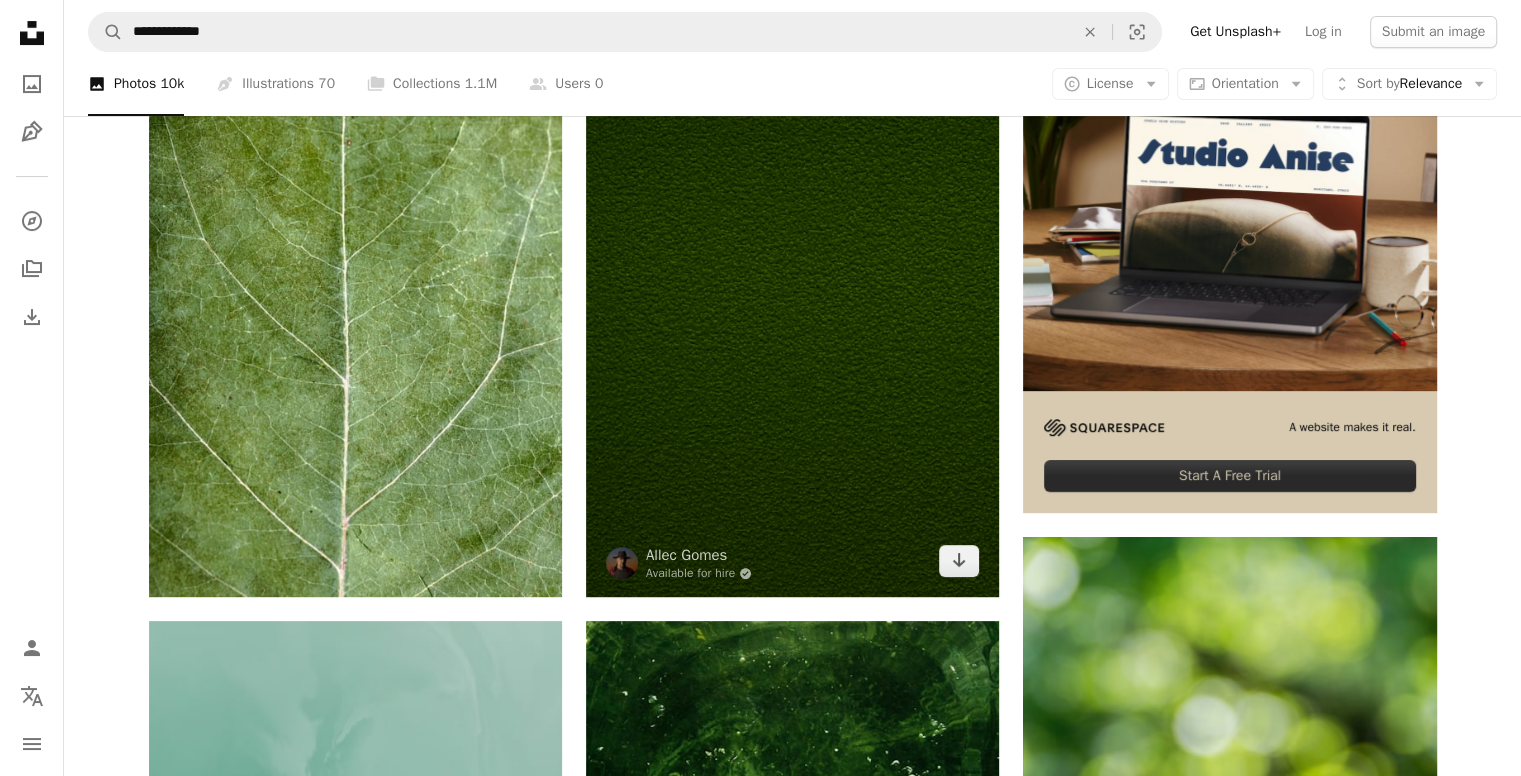 click at bounding box center (792, 287) 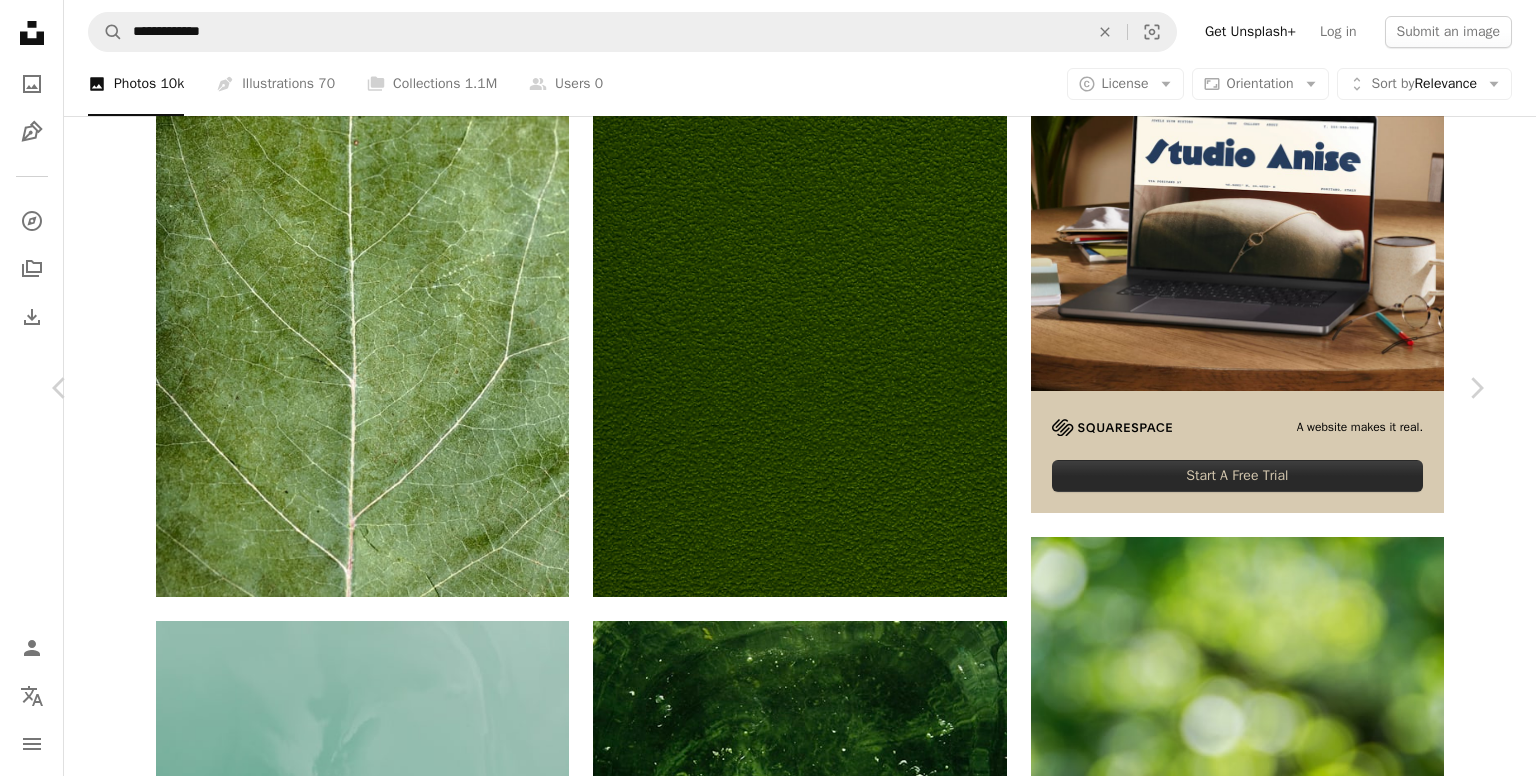 scroll, scrollTop: 37, scrollLeft: 0, axis: vertical 